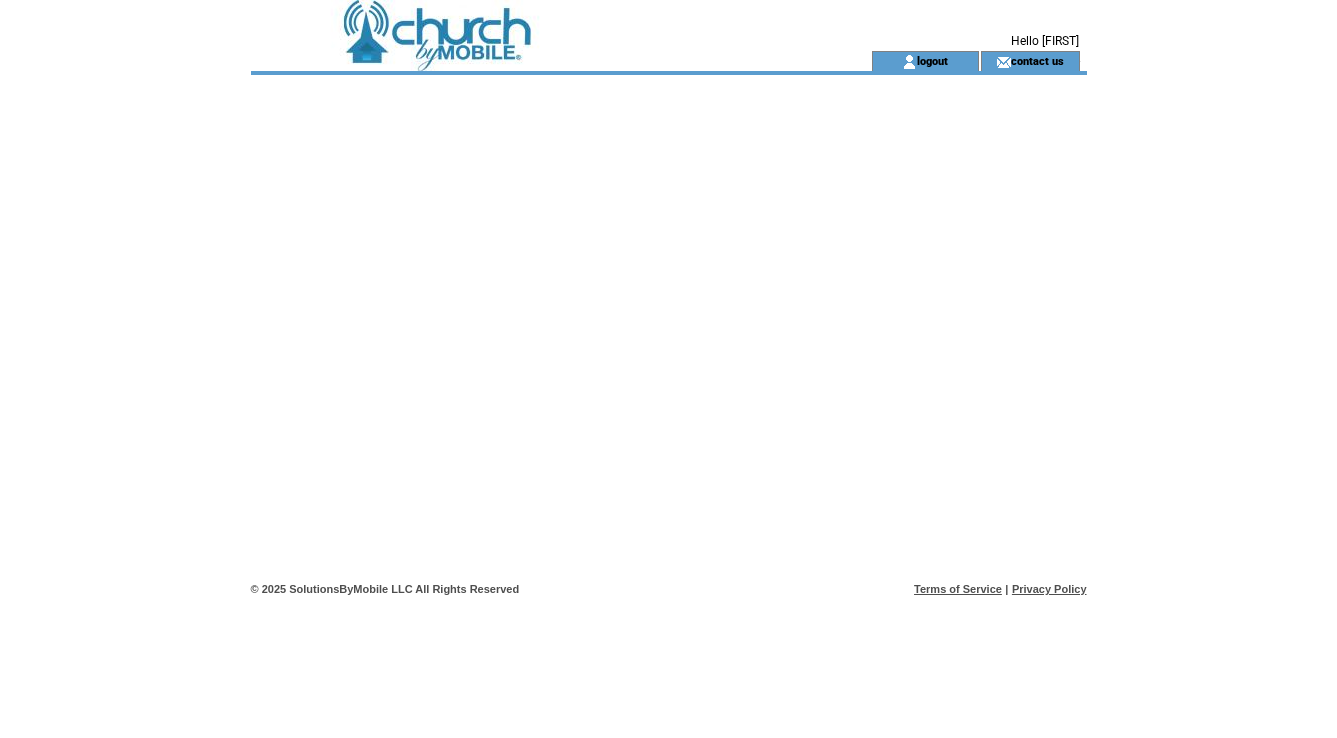 scroll, scrollTop: 0, scrollLeft: 0, axis: both 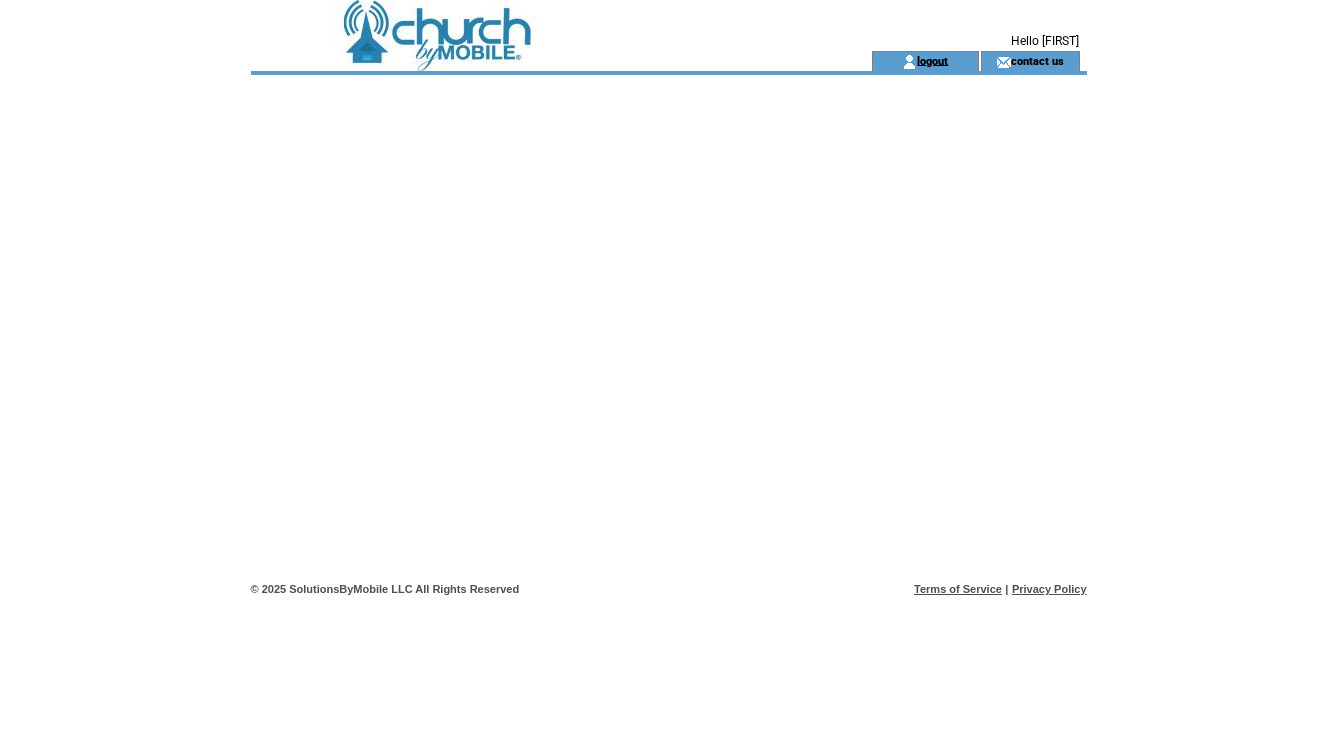 click on "logout" at bounding box center [932, 60] 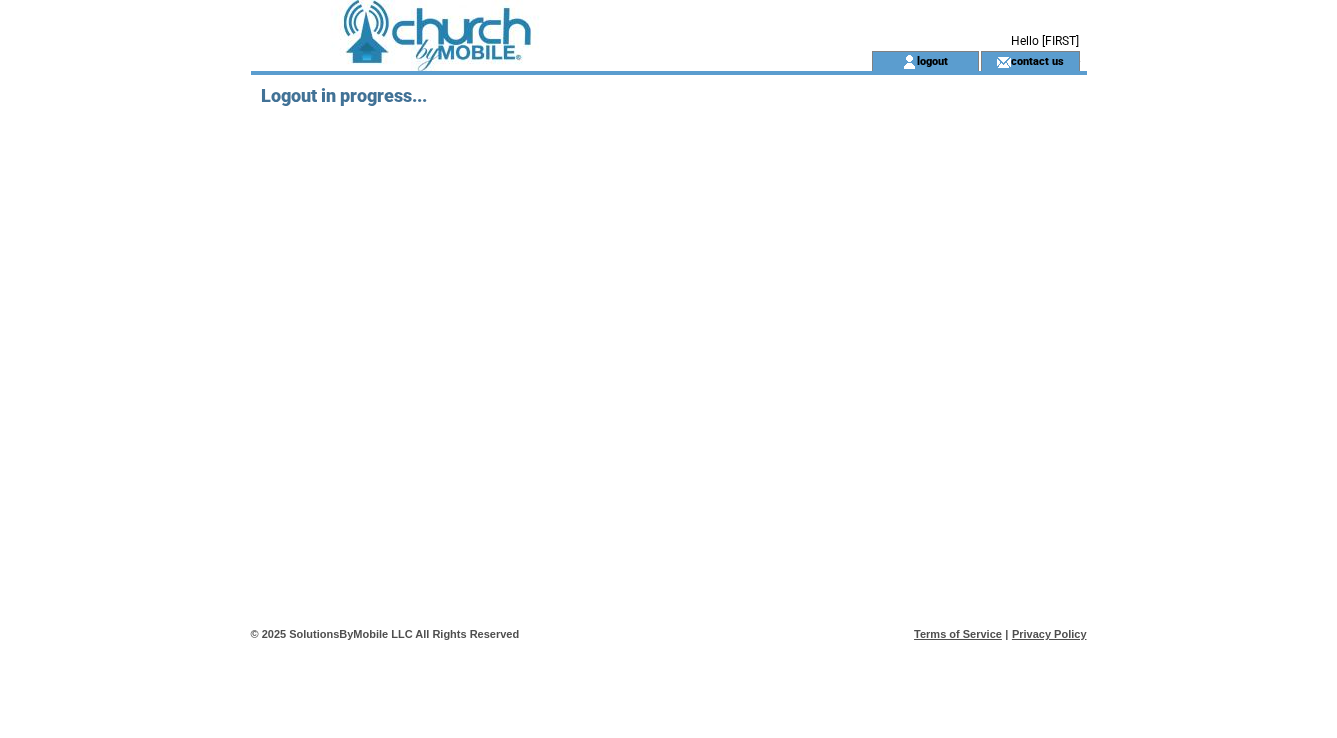 scroll, scrollTop: 0, scrollLeft: 0, axis: both 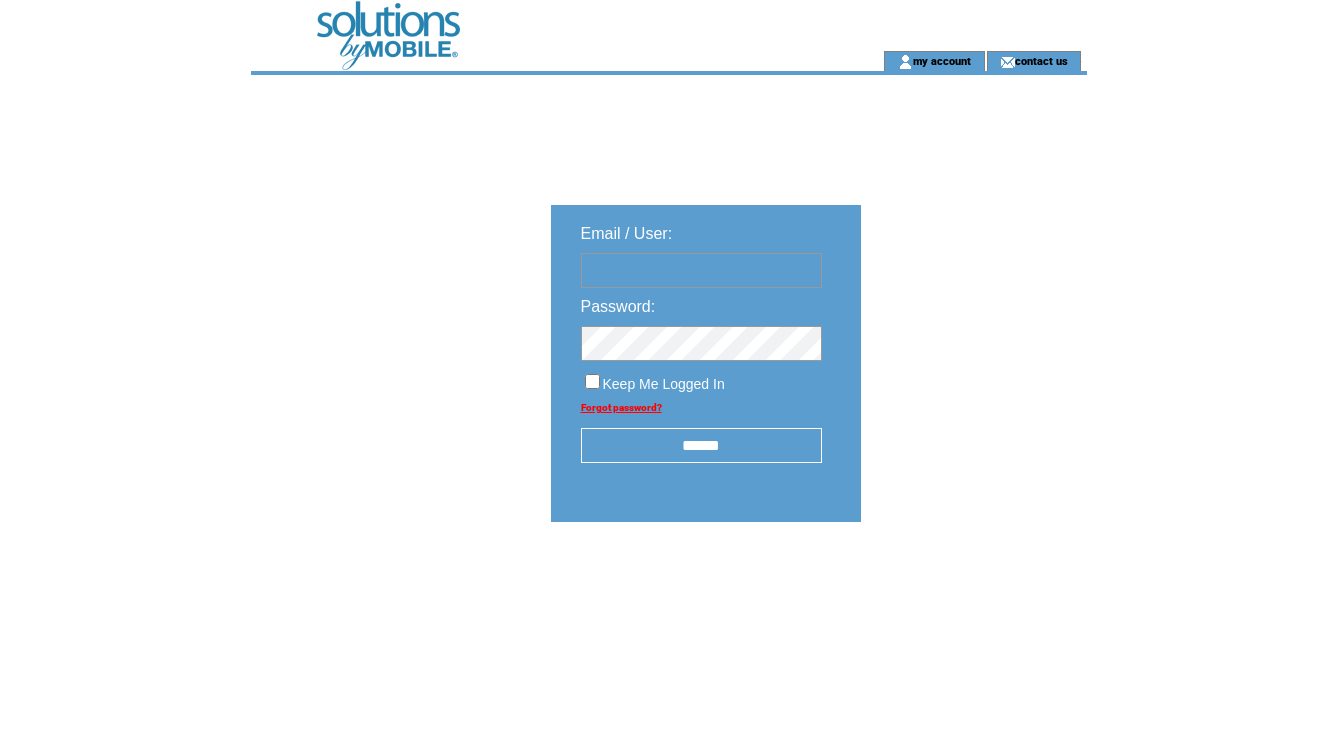 click at bounding box center (701, 270) 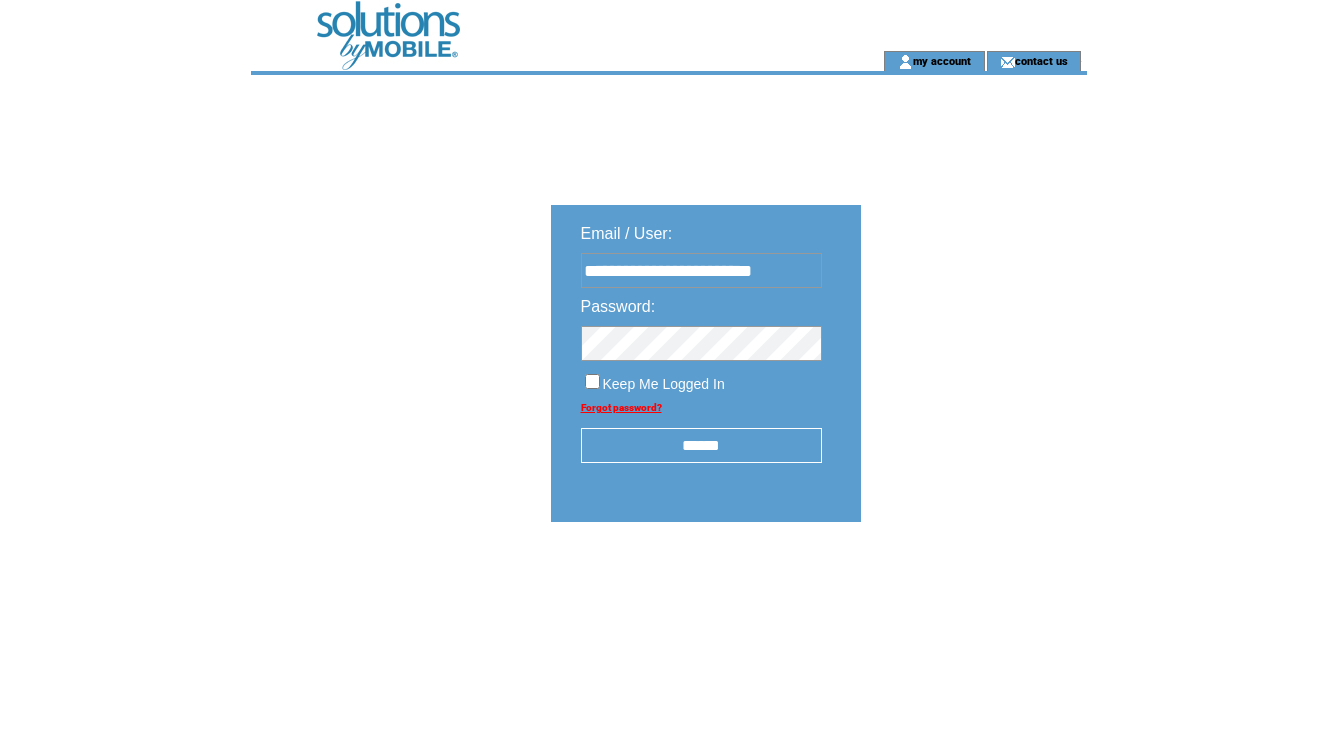 click on "******" at bounding box center (701, 445) 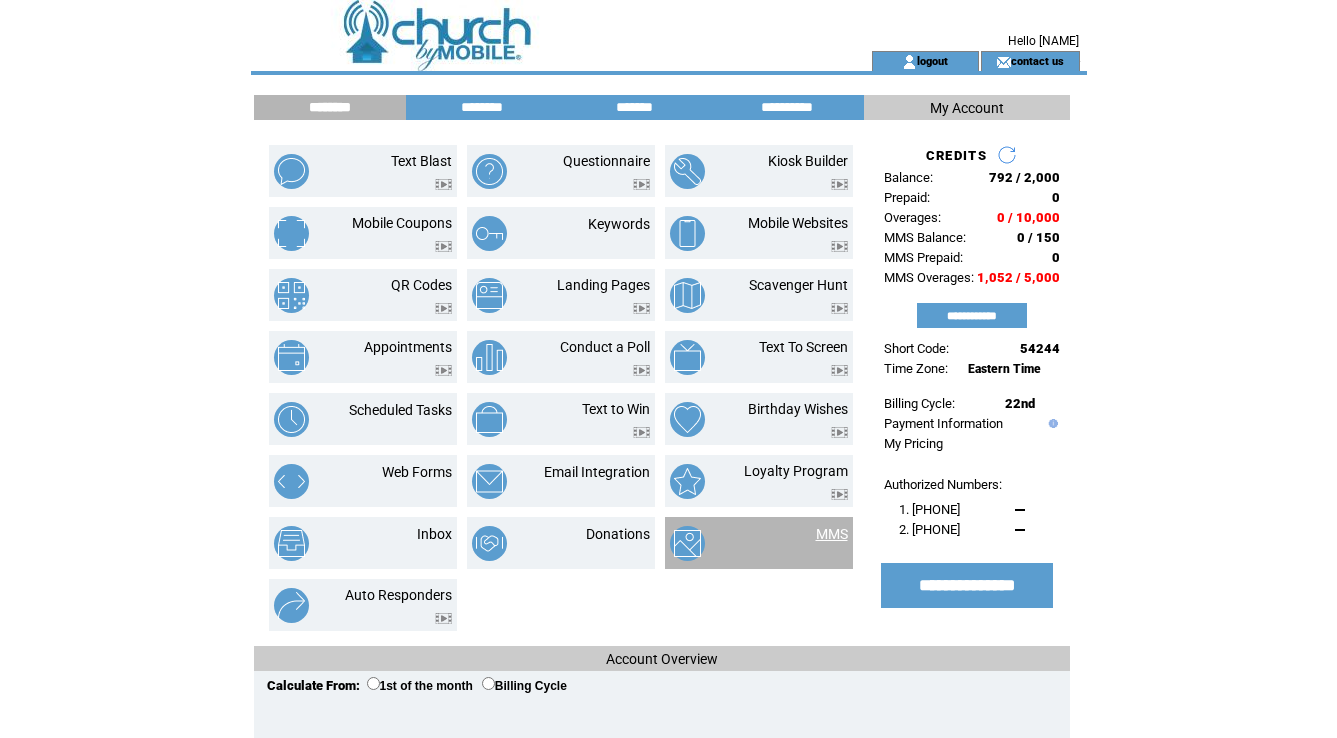 scroll, scrollTop: 0, scrollLeft: 0, axis: both 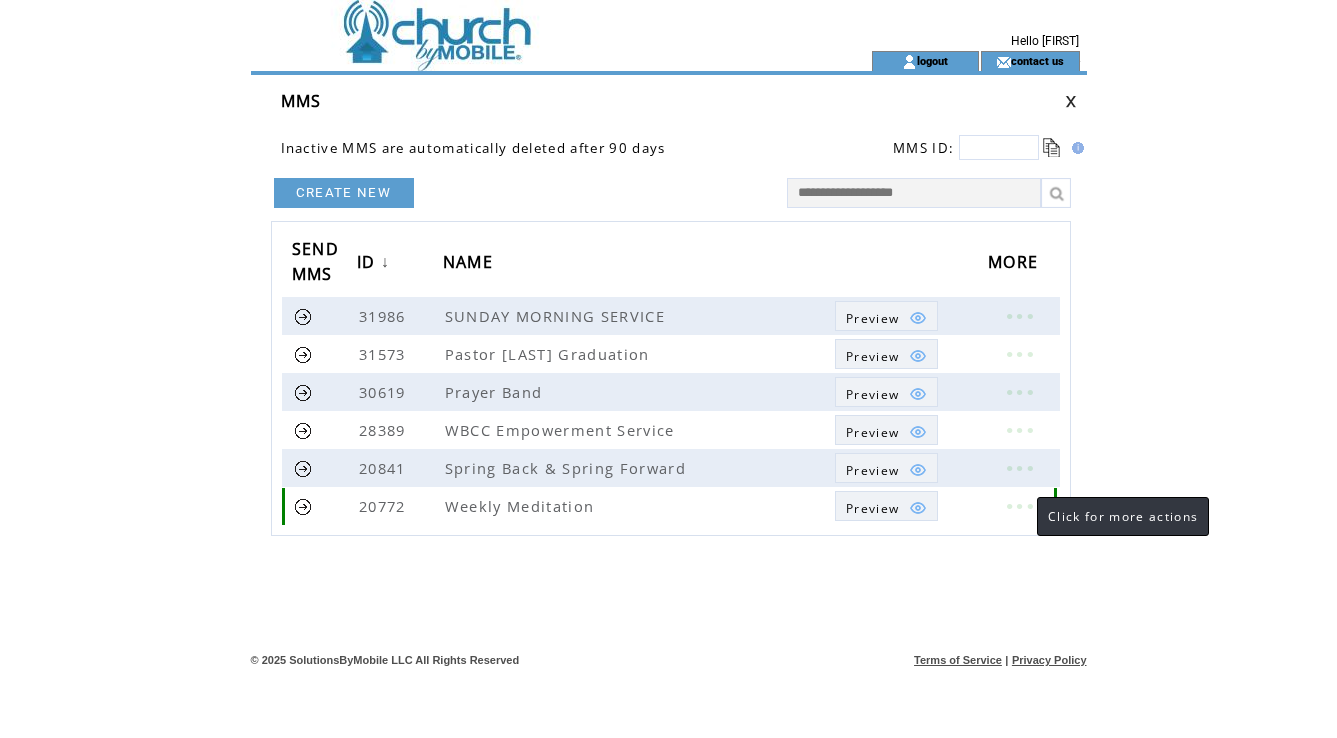 click at bounding box center [1019, 506] 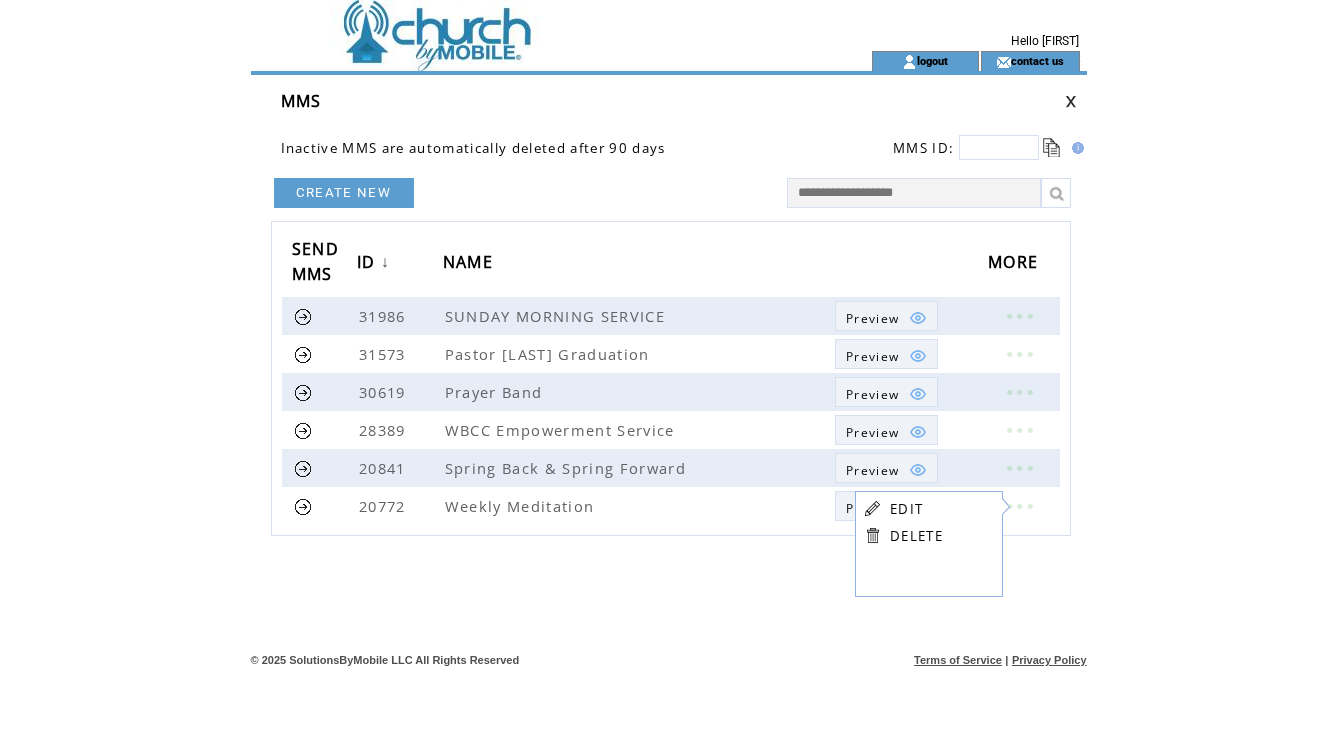 click on "EDIT" at bounding box center (906, 509) 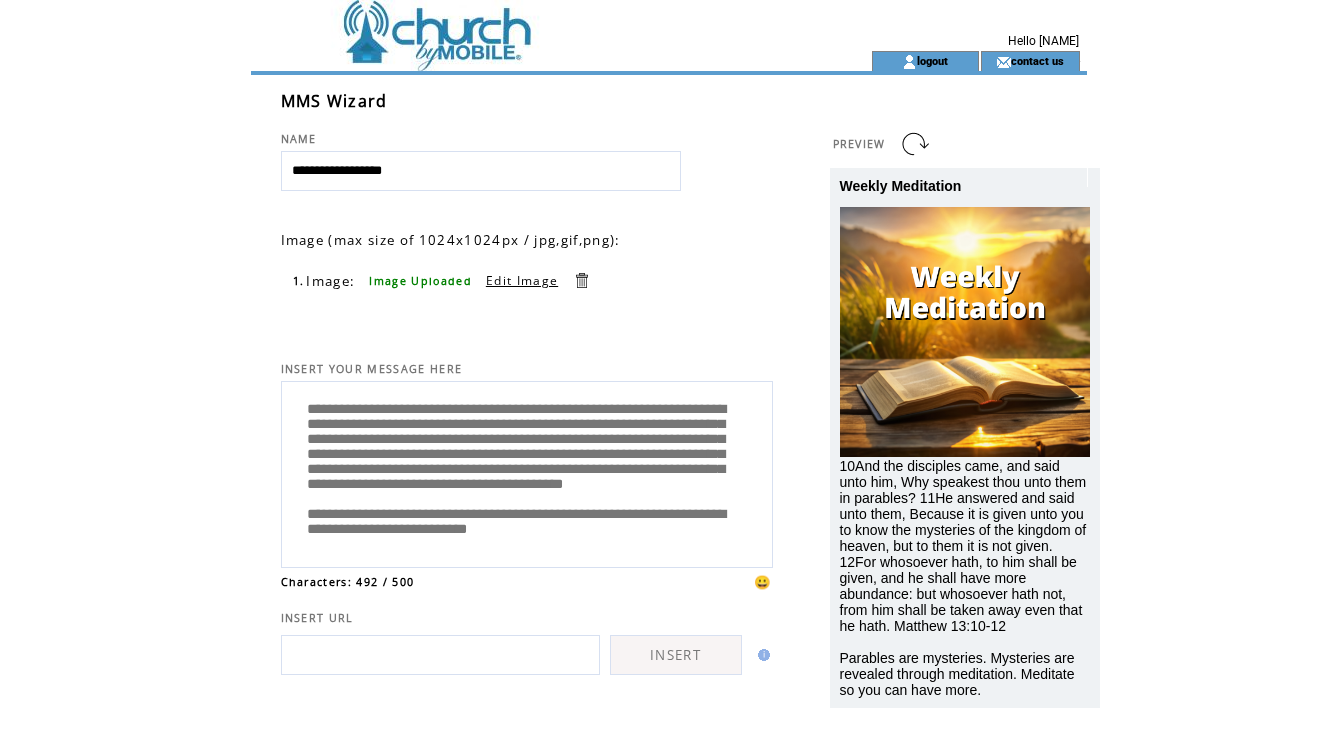 scroll, scrollTop: 0, scrollLeft: 0, axis: both 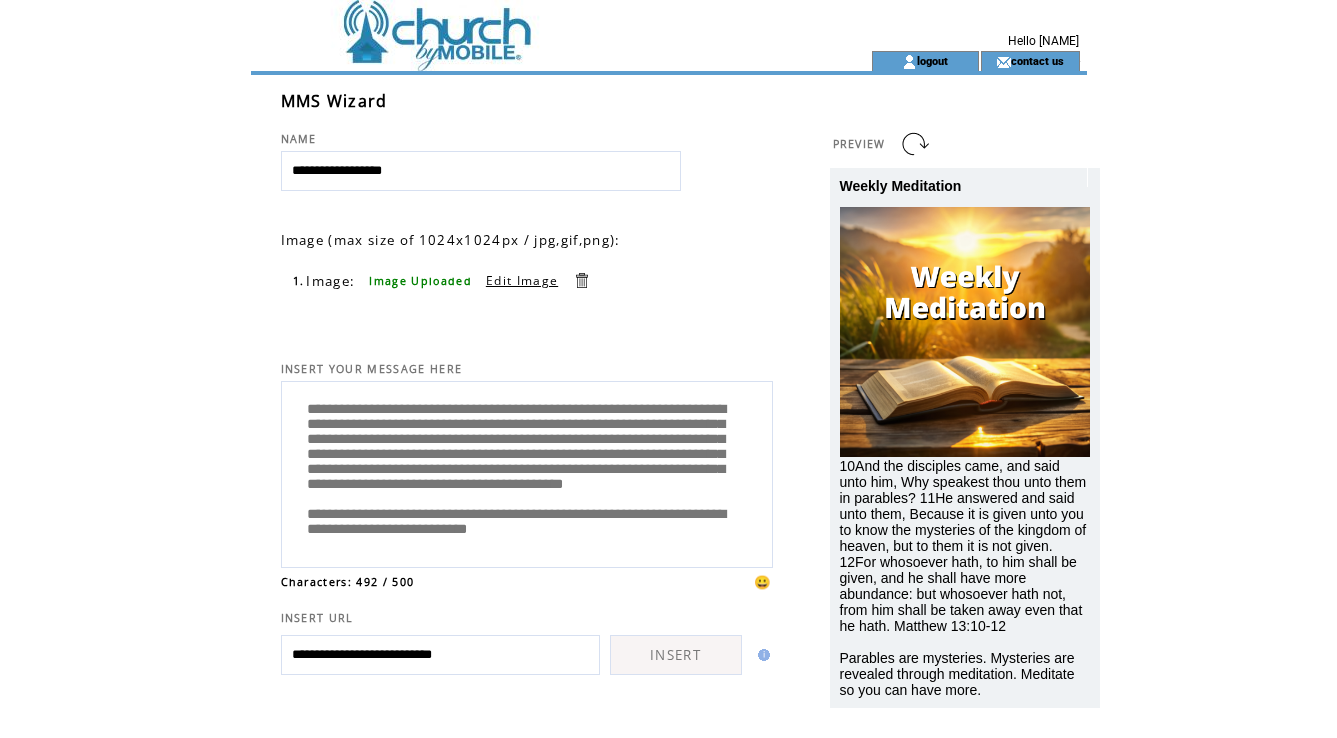 type on "**********" 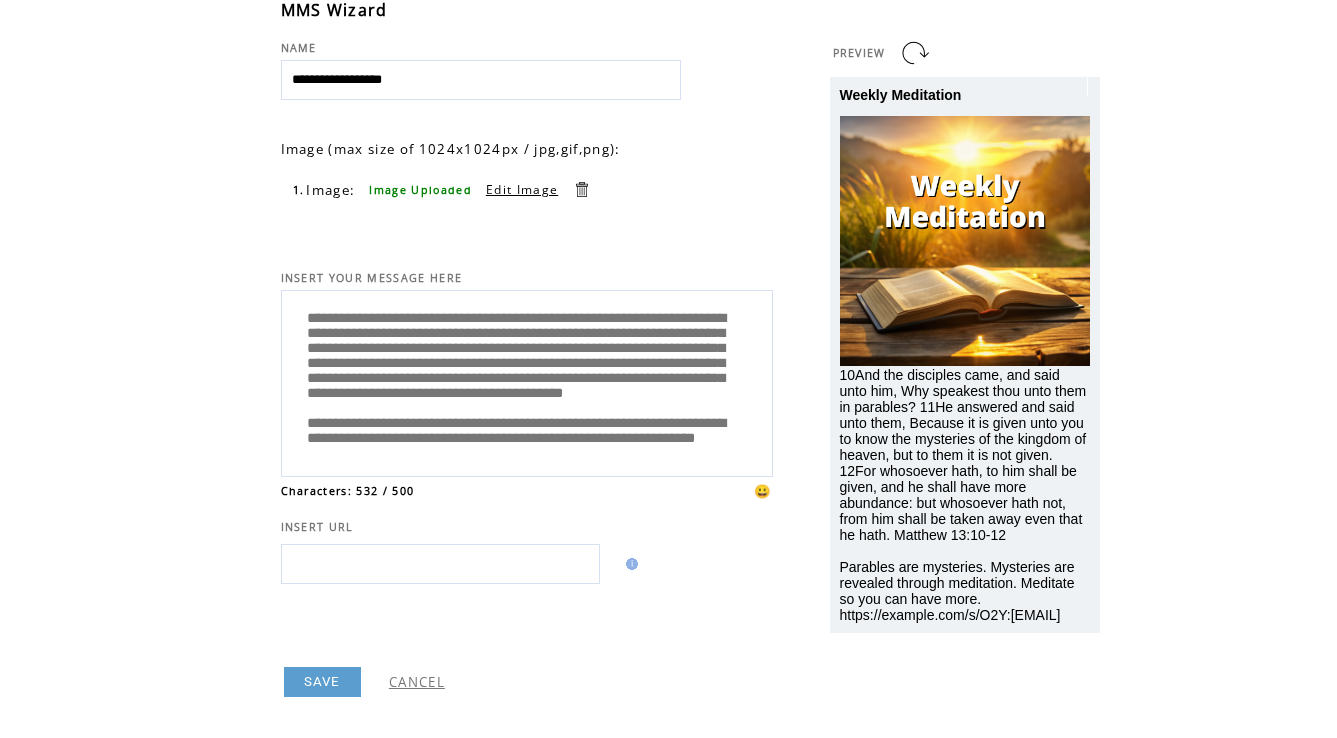 scroll, scrollTop: 115, scrollLeft: 0, axis: vertical 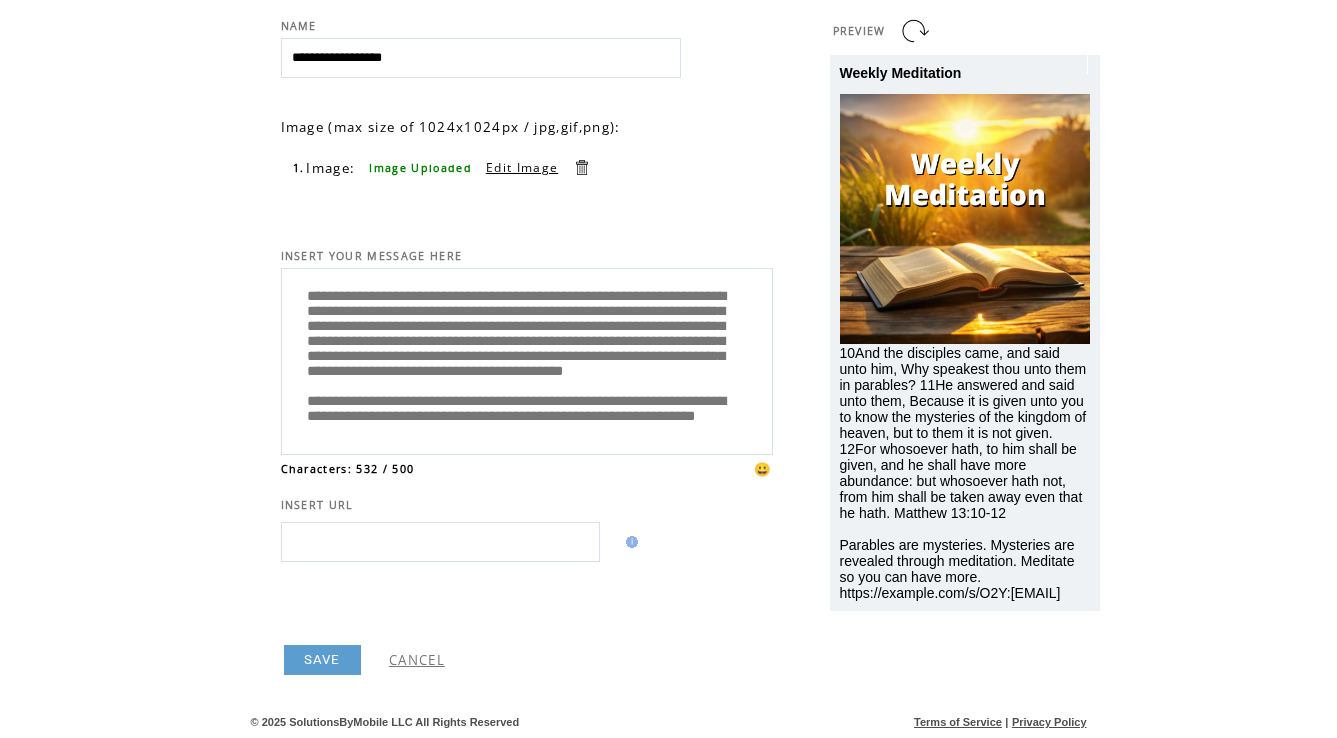 click on "10And the disciples came, and said unto him, Why speakest thou unto them in parables? 11He answered and said unto them, Because it is given unto you to know the mysteries of the kingdom of heaven, but to them it is not given. 12For whosoever hath, to him shall be given, and he shall have more abundance: but whosoever hath not, from him shall be taken away even that he hath. Matthew 13:10-12
Parables are mysteries. Mysteries are revealed through meditation. Meditate so you can have more. https://example.com/s/O2Y:[EMAIL]" at bounding box center (963, 473) 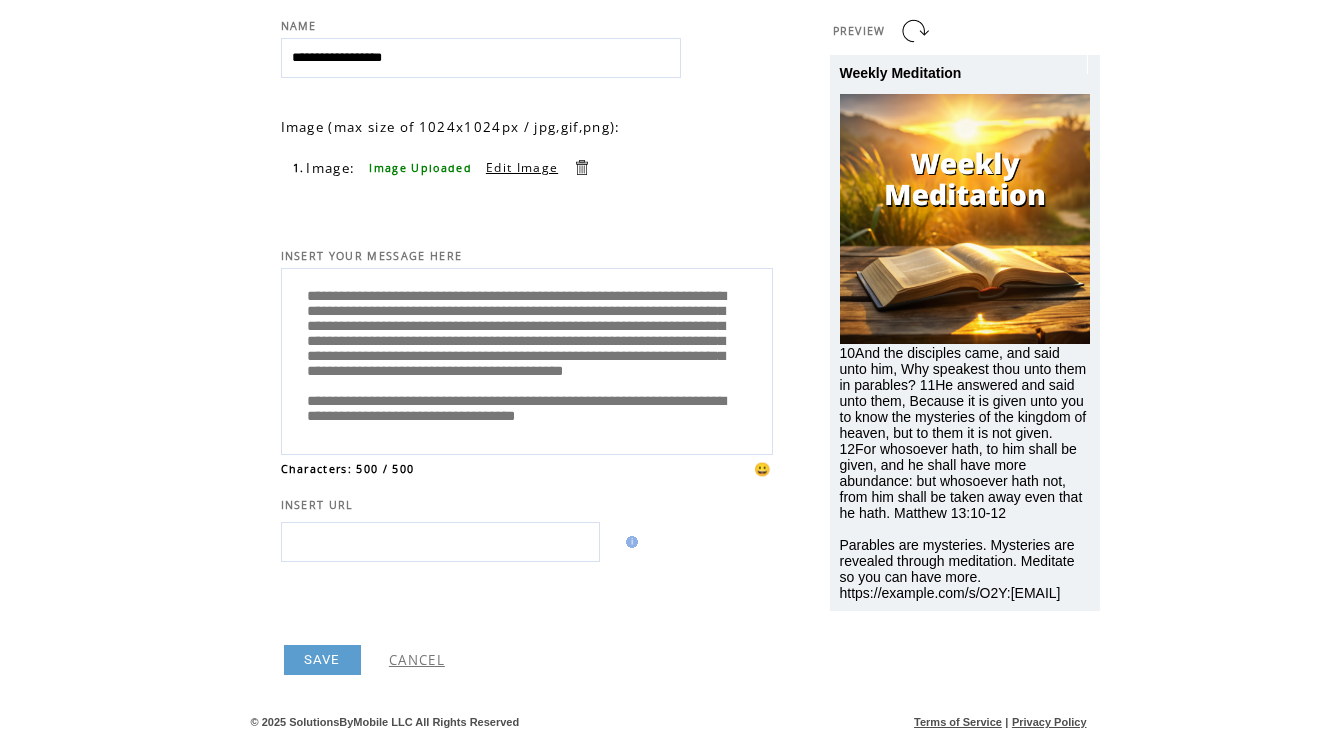 drag, startPoint x: 302, startPoint y: 422, endPoint x: 520, endPoint y: 434, distance: 218.33003 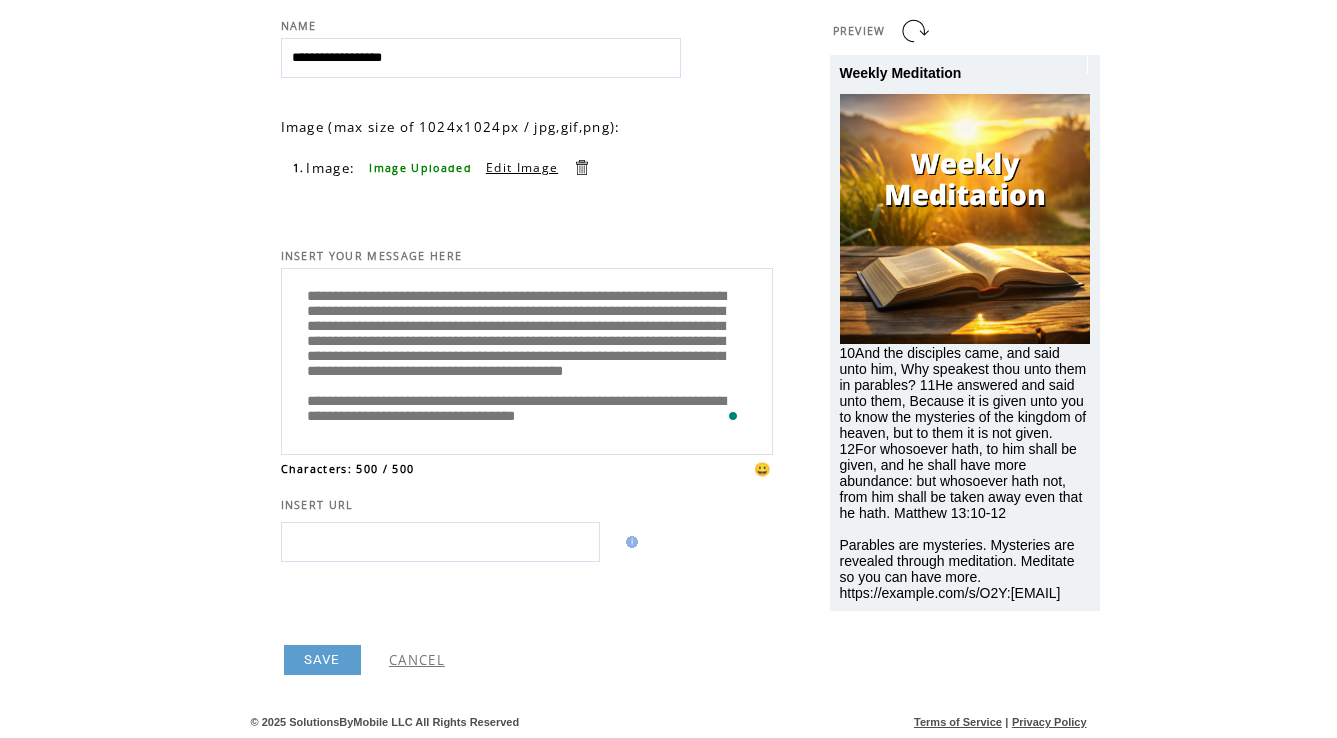 scroll, scrollTop: 100, scrollLeft: 0, axis: vertical 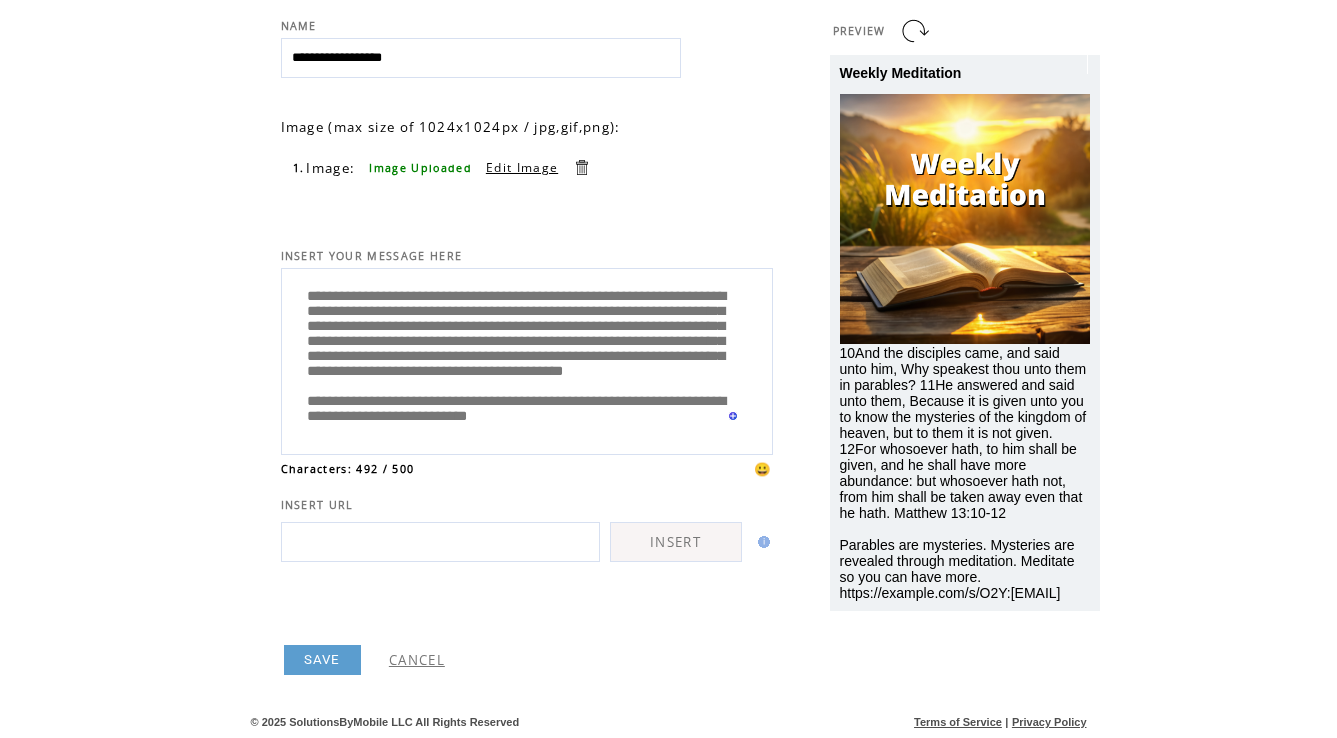 type on "**********" 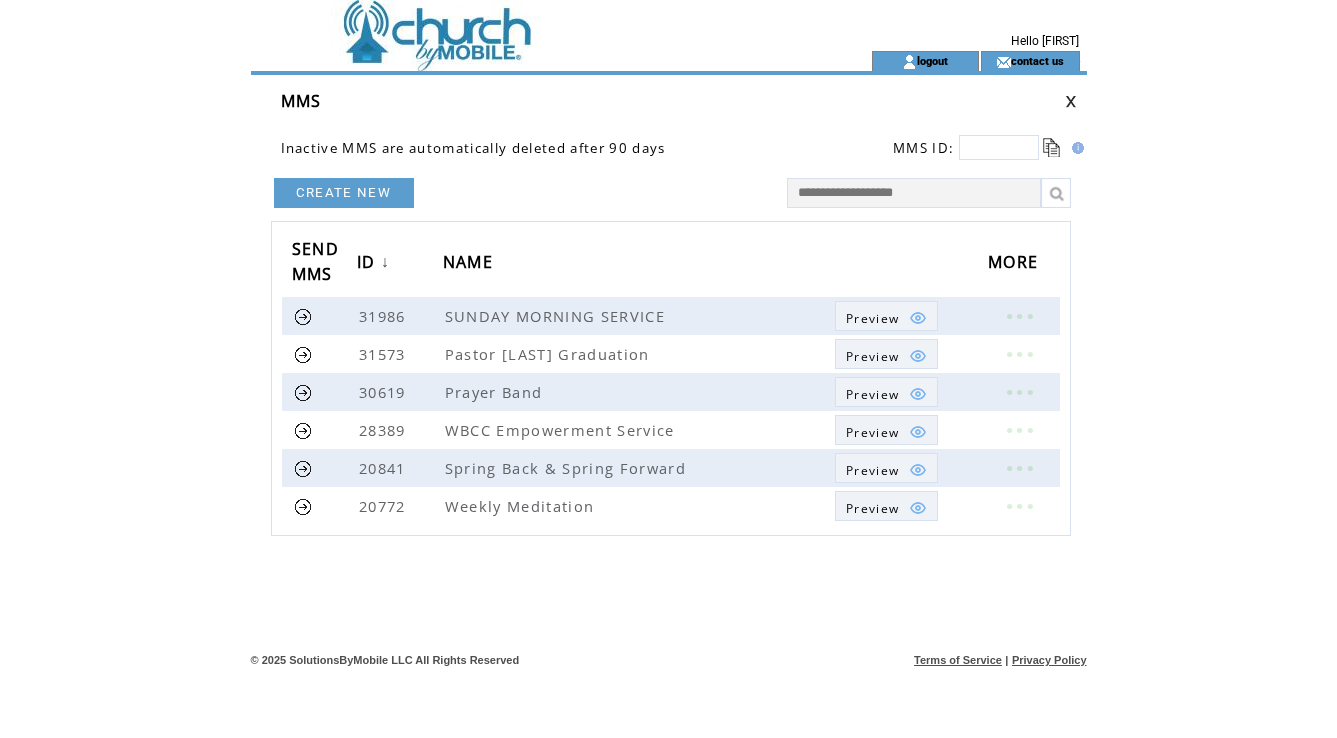 scroll, scrollTop: 0, scrollLeft: 0, axis: both 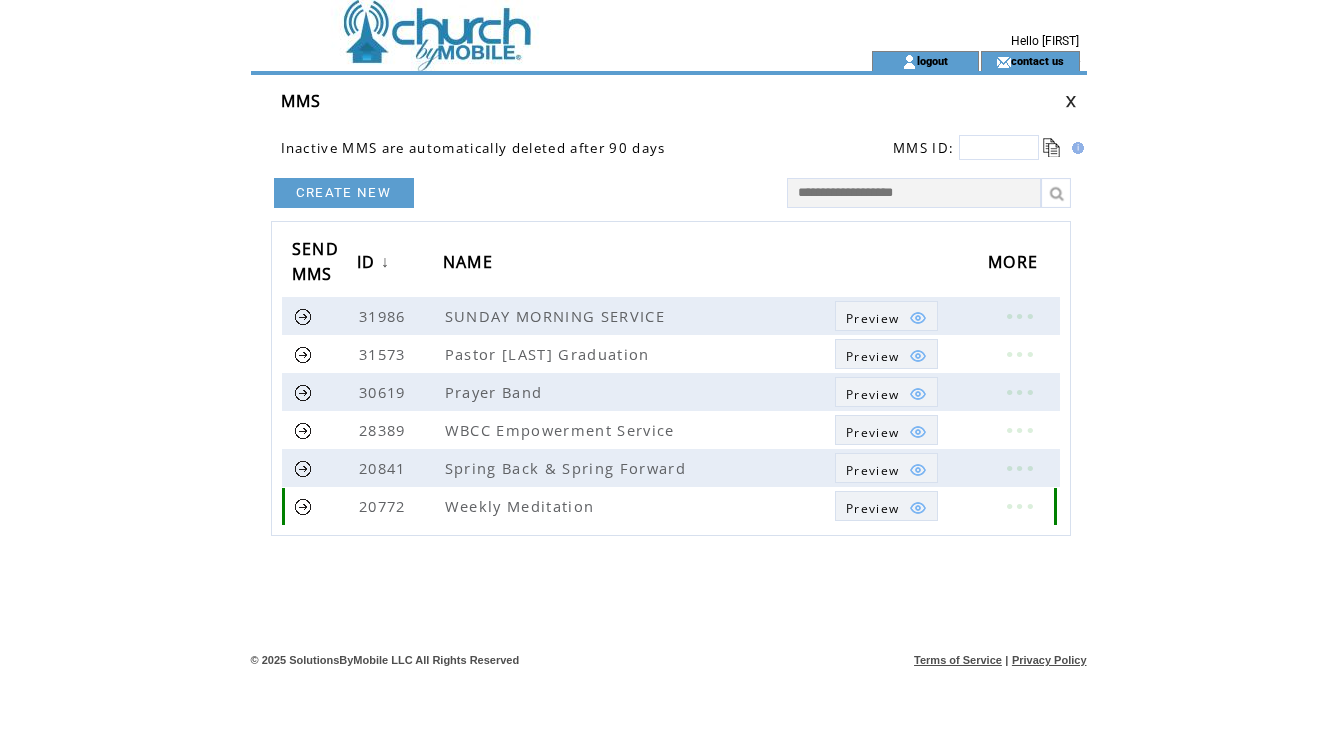 click at bounding box center (904, 508) 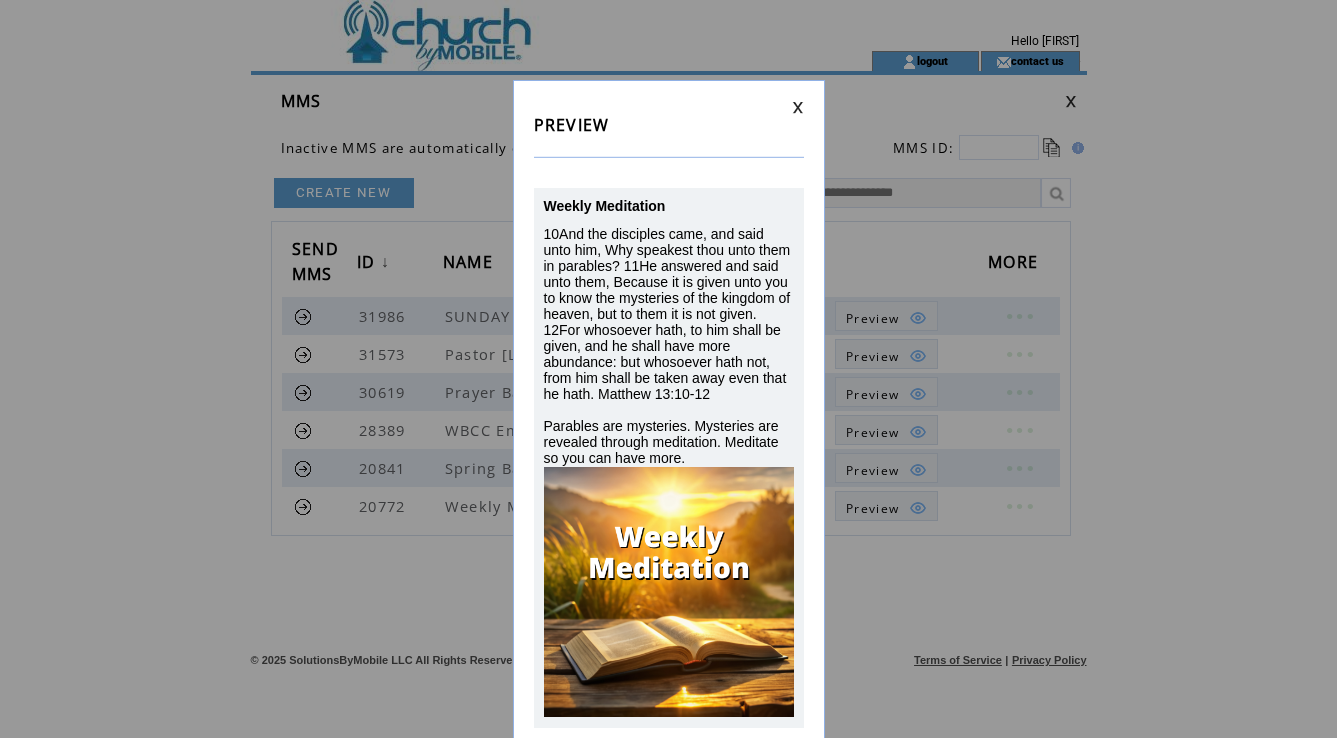 scroll, scrollTop: 11, scrollLeft: 0, axis: vertical 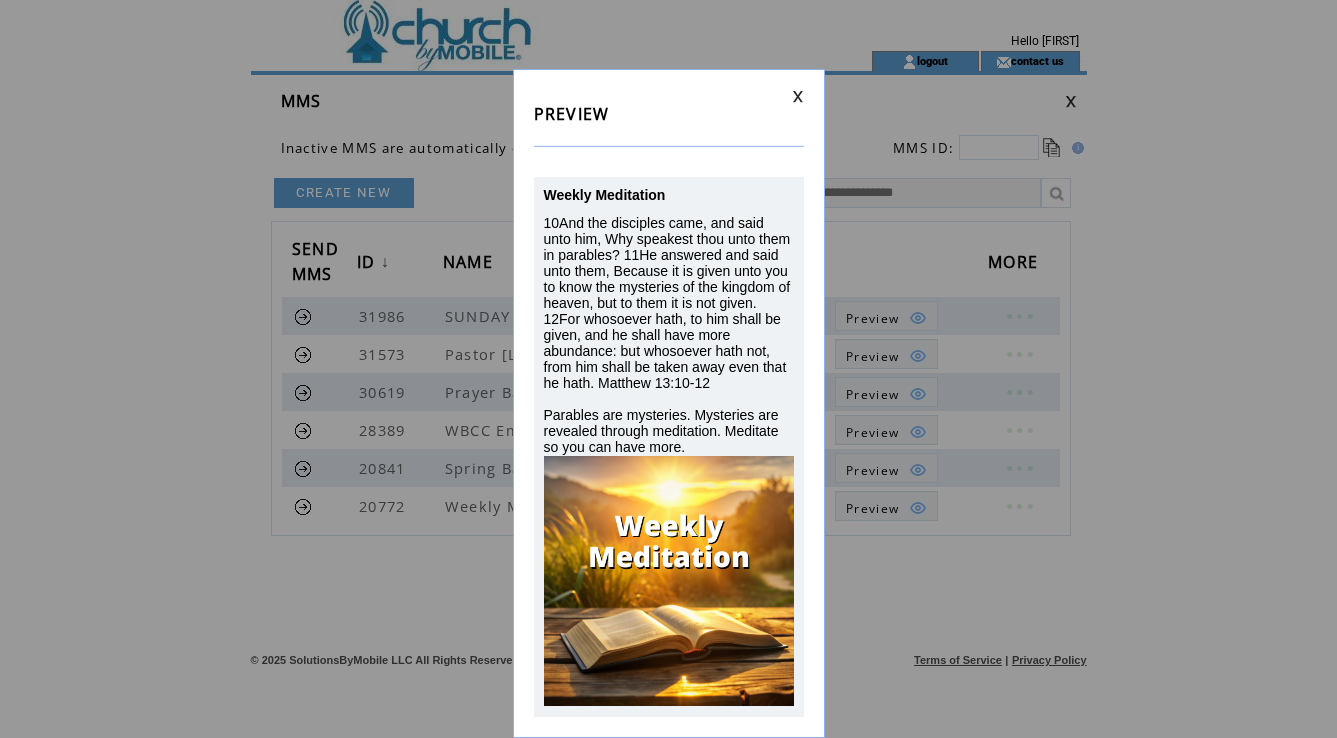 click at bounding box center (798, 96) 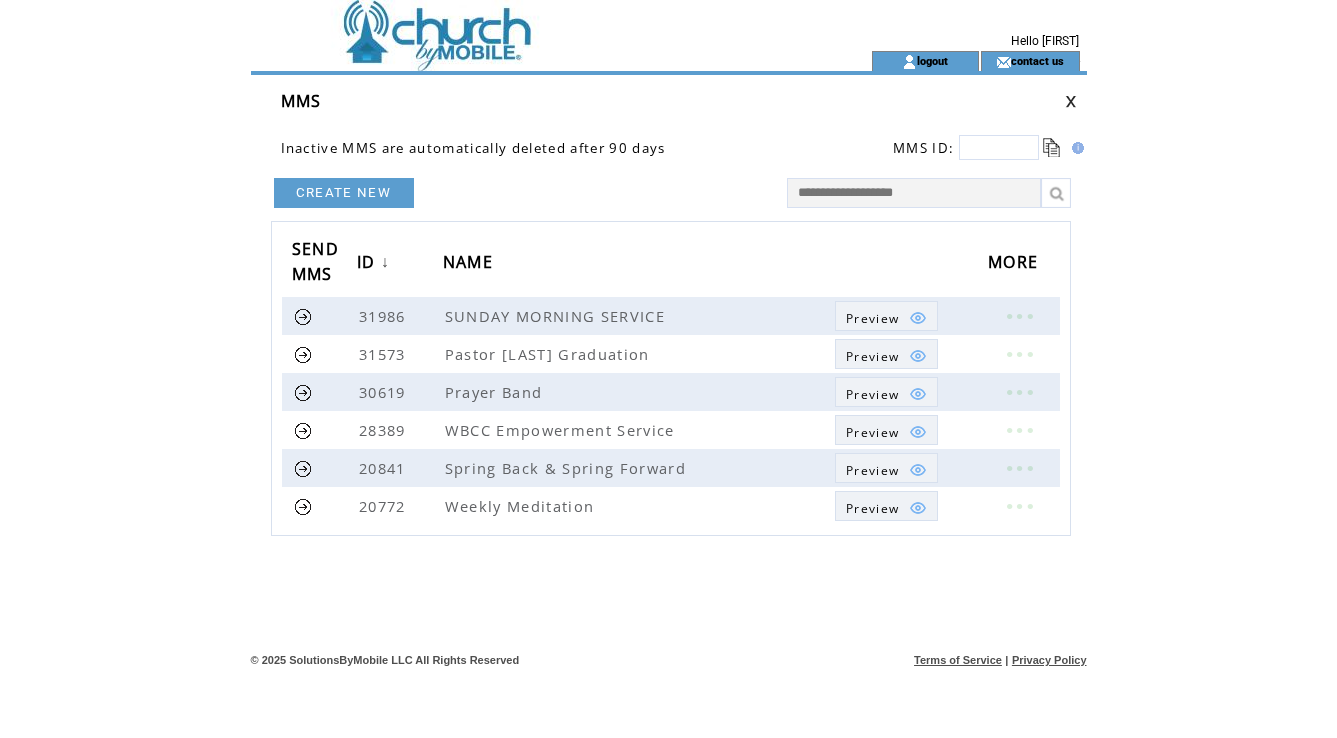 click at bounding box center [1071, 101] 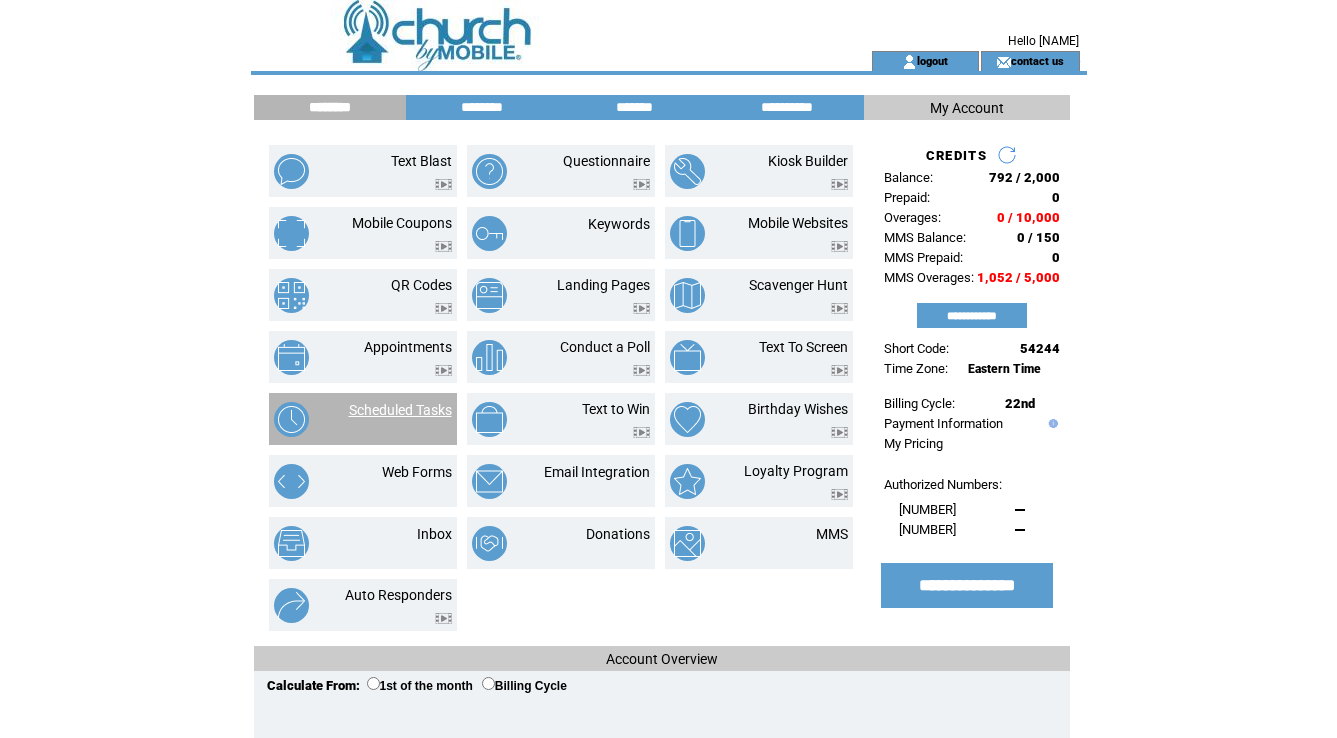 scroll, scrollTop: 0, scrollLeft: 0, axis: both 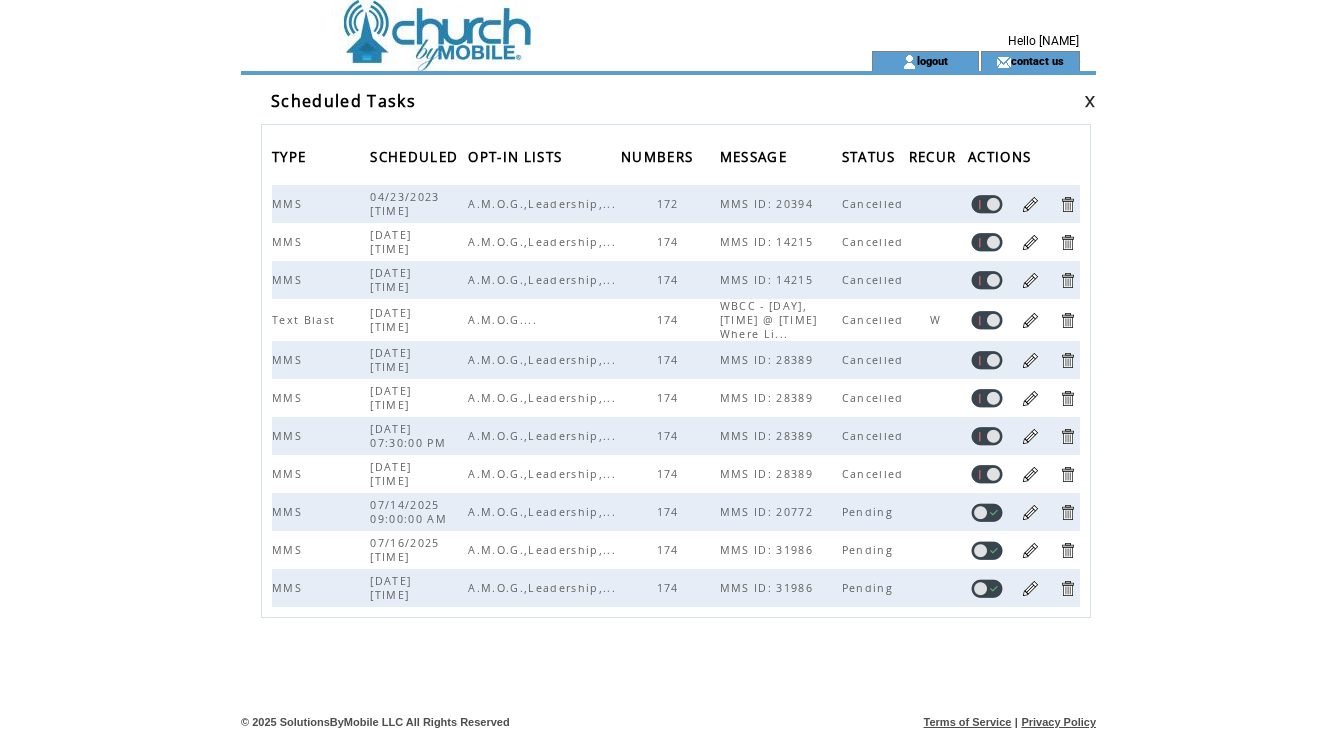 click at bounding box center [1090, 101] 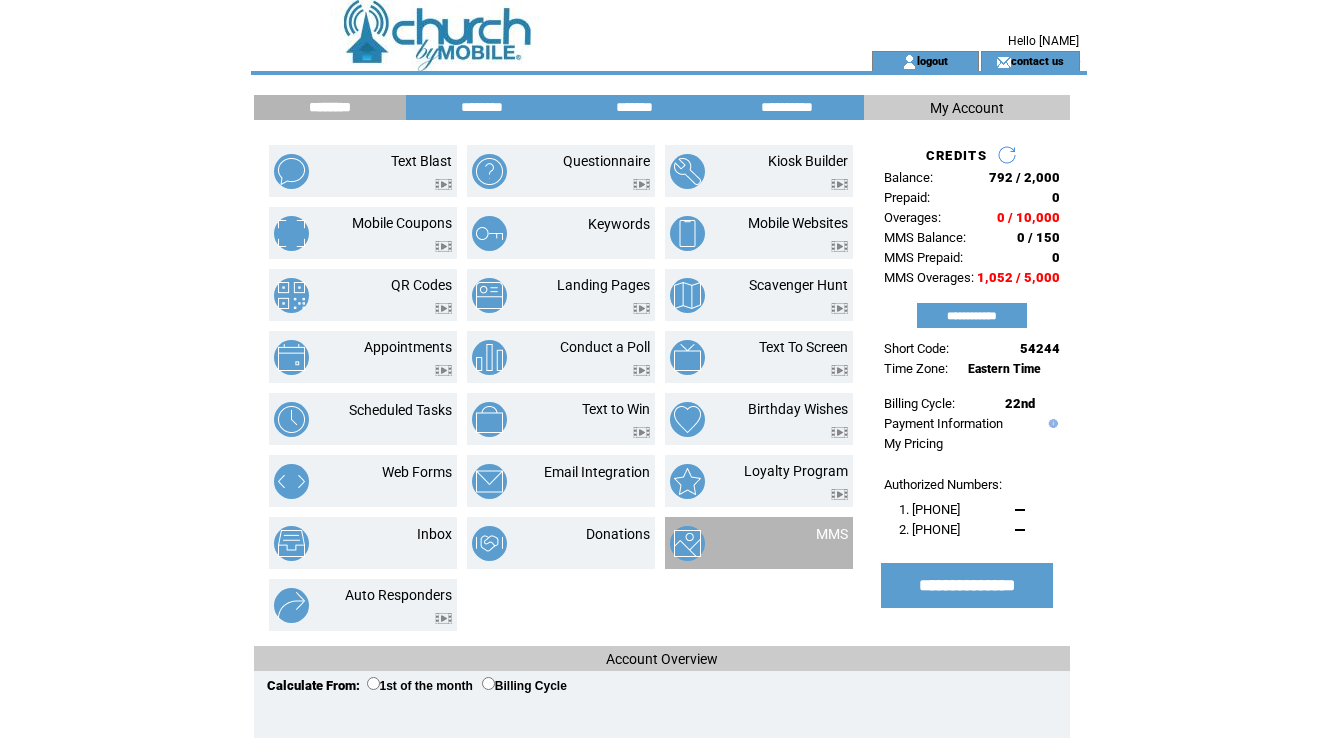 scroll, scrollTop: 0, scrollLeft: 0, axis: both 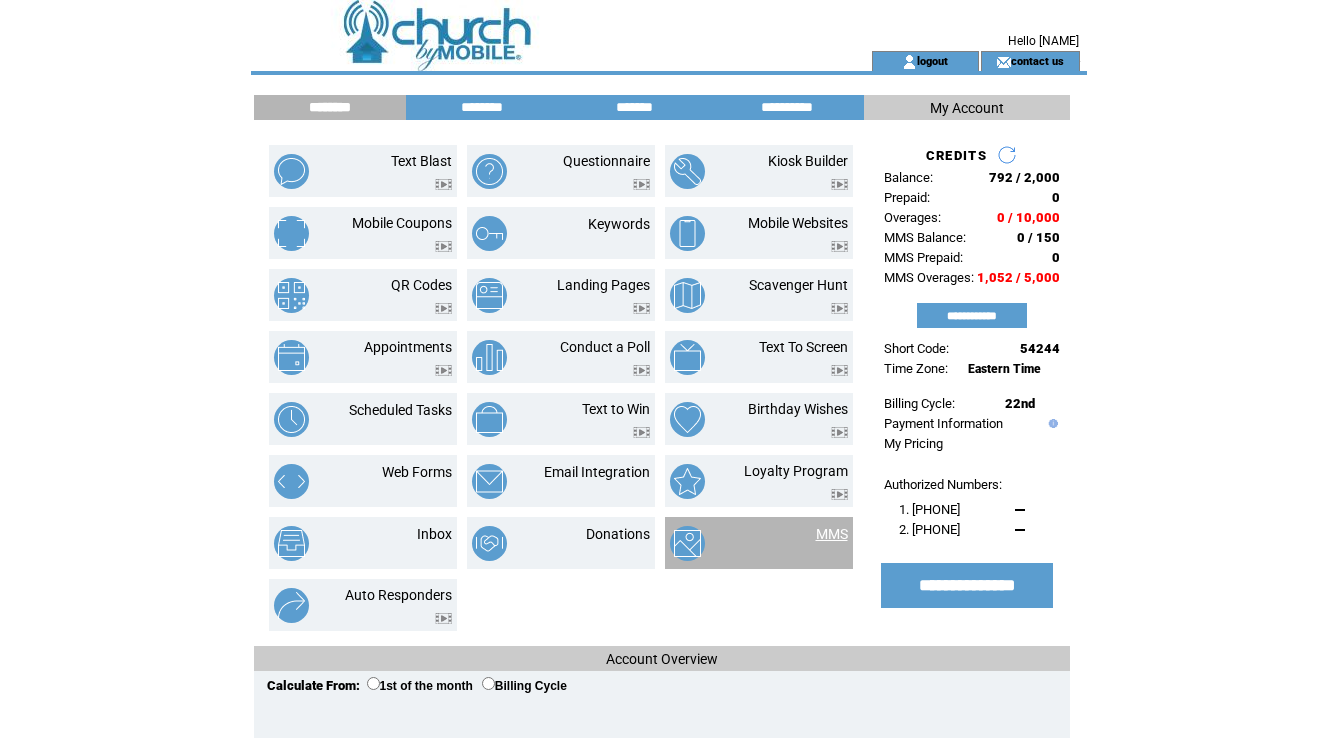 click on "MMS" at bounding box center [832, 534] 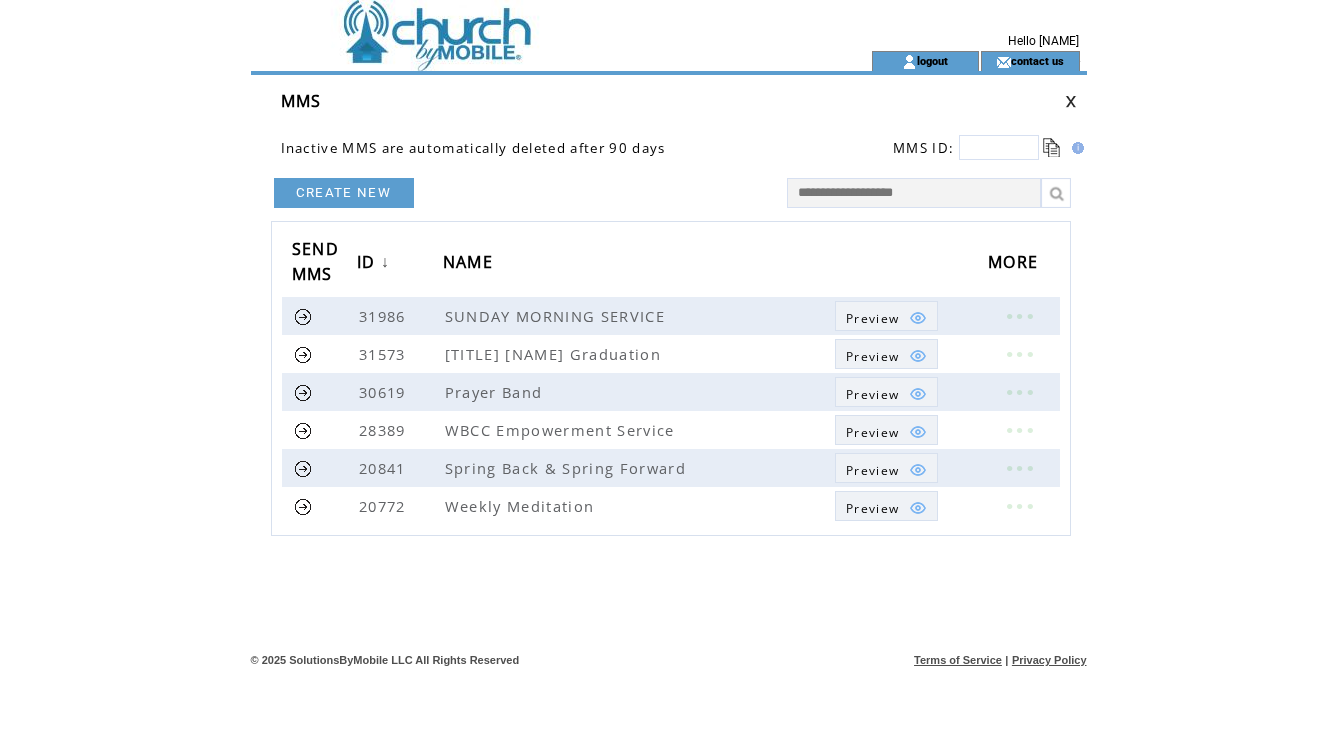 scroll, scrollTop: 0, scrollLeft: 0, axis: both 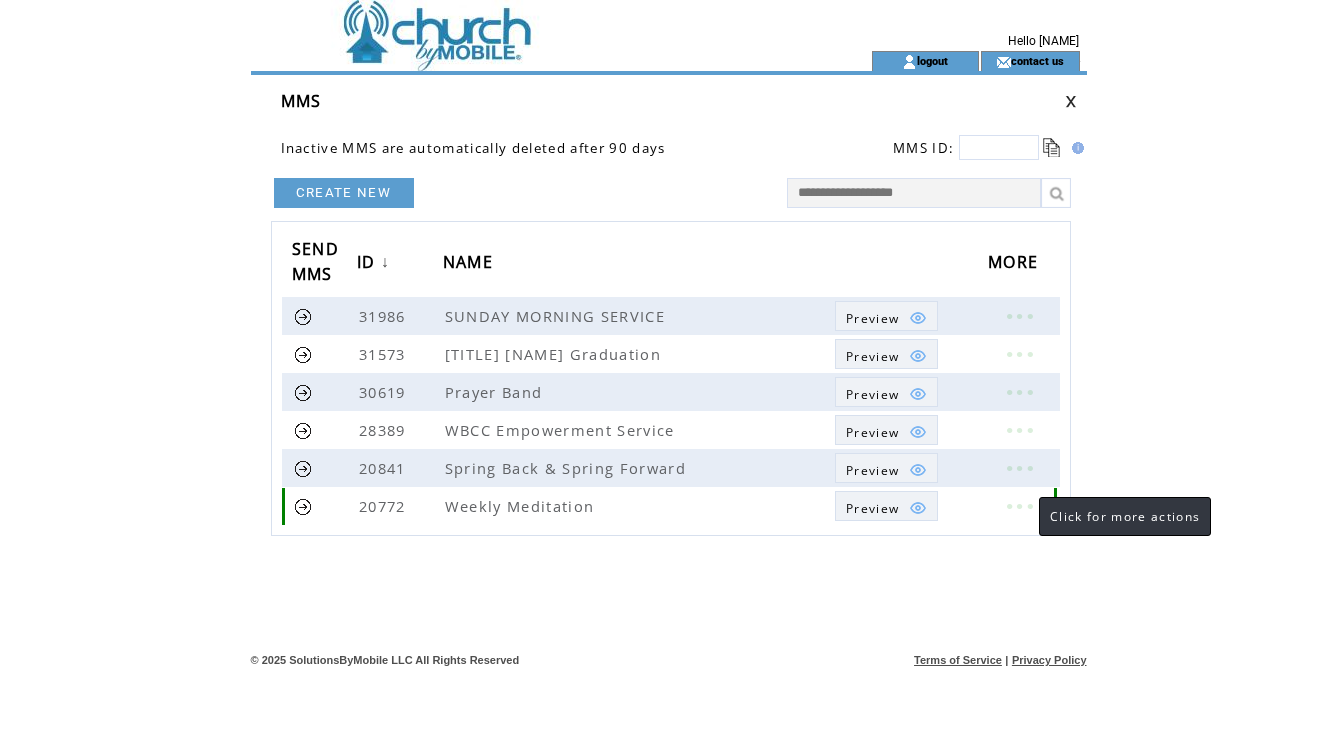 click at bounding box center [1019, 506] 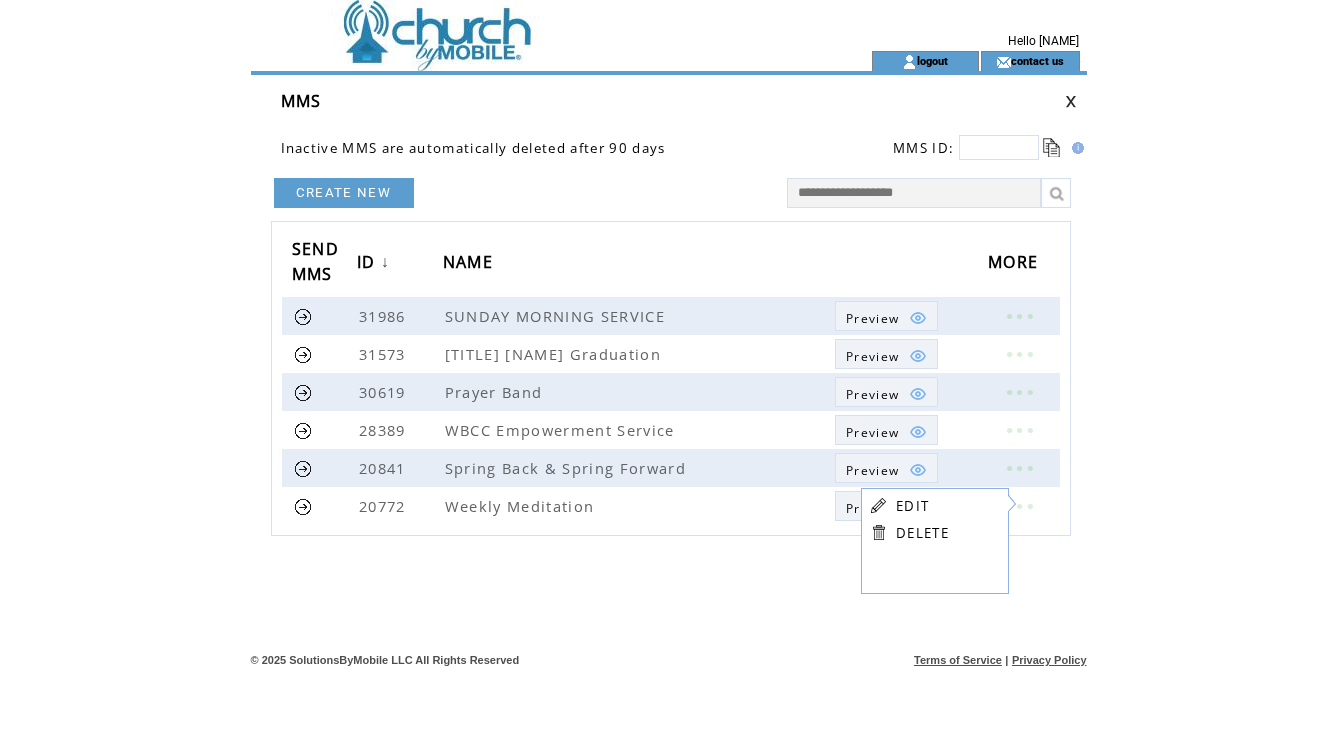 click on "EDIT" at bounding box center (912, 506) 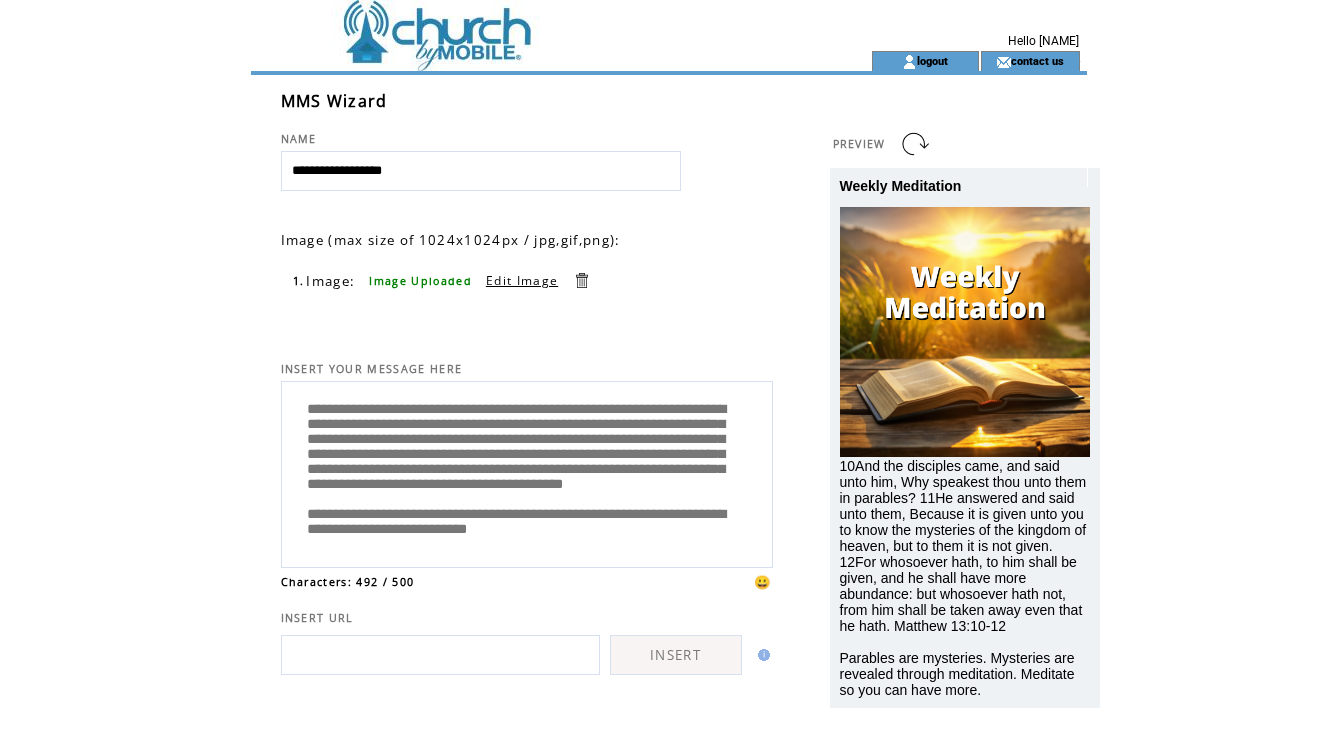 scroll, scrollTop: 0, scrollLeft: 0, axis: both 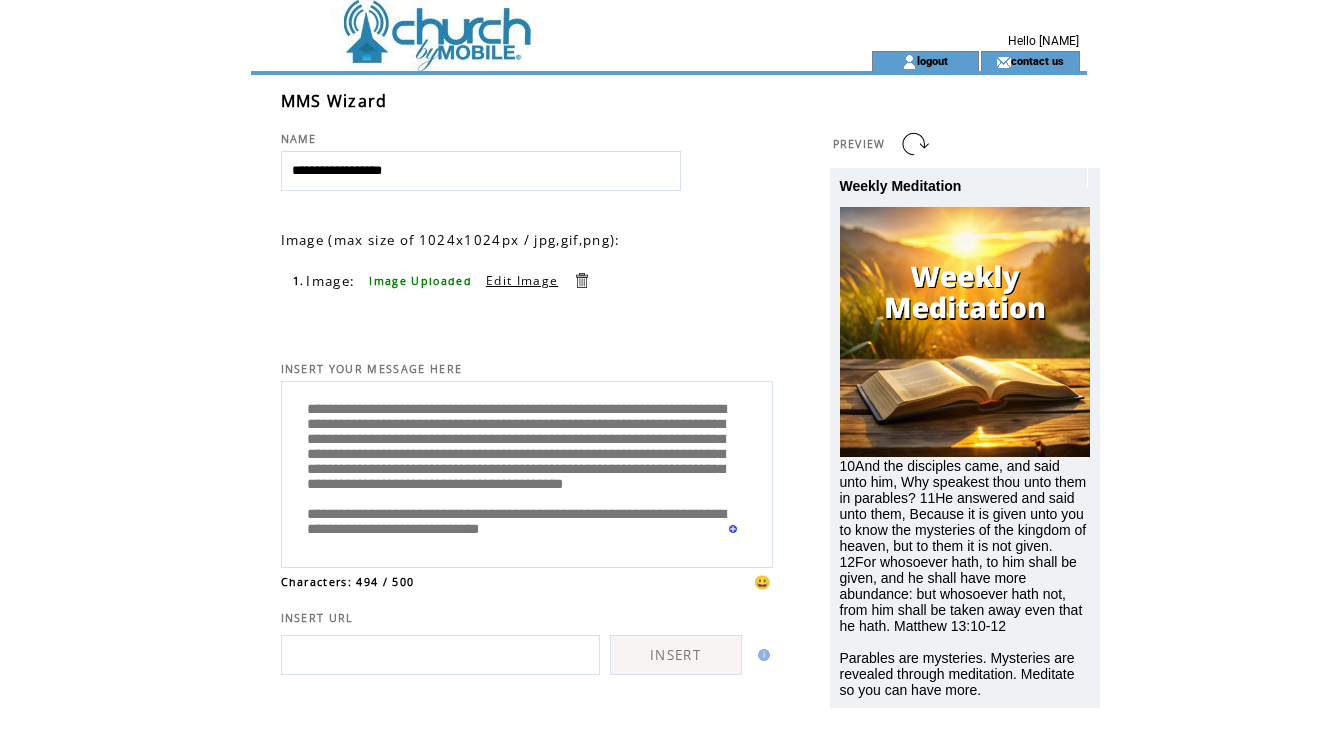 paste on "**********" 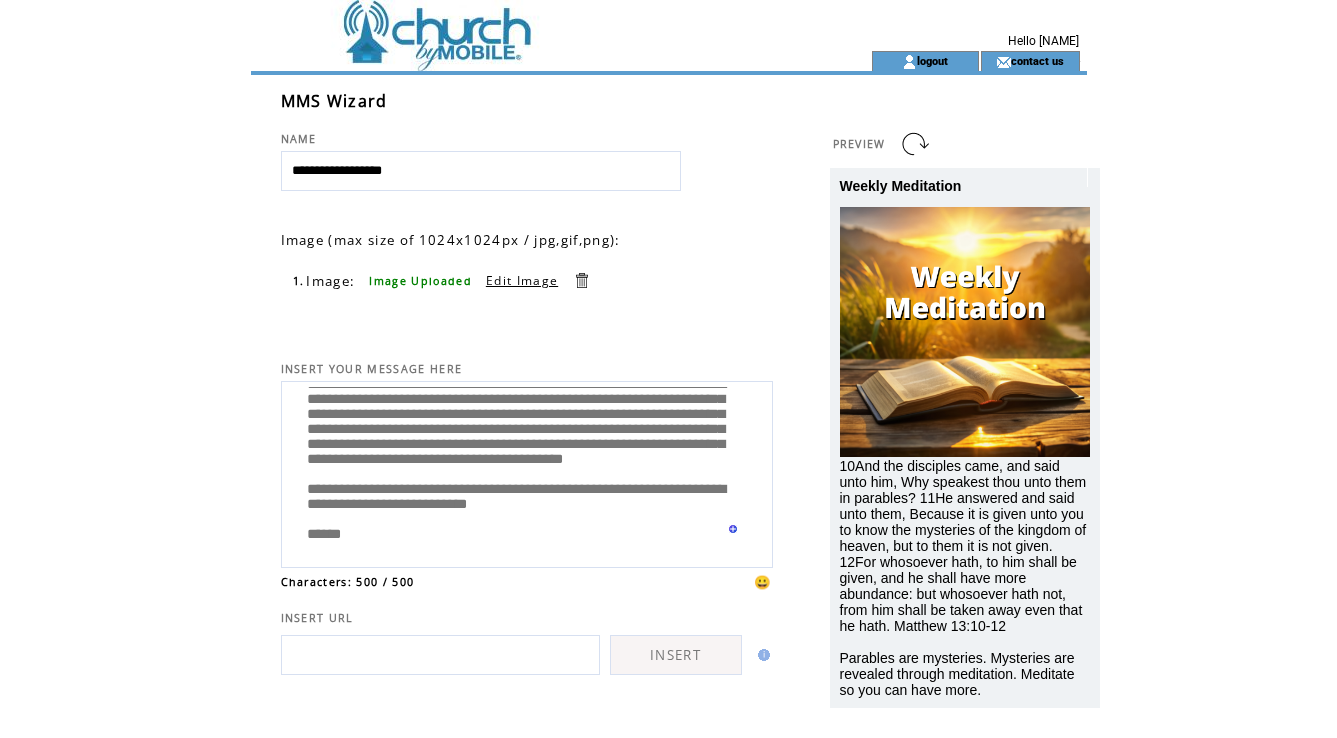 paste on "**********" 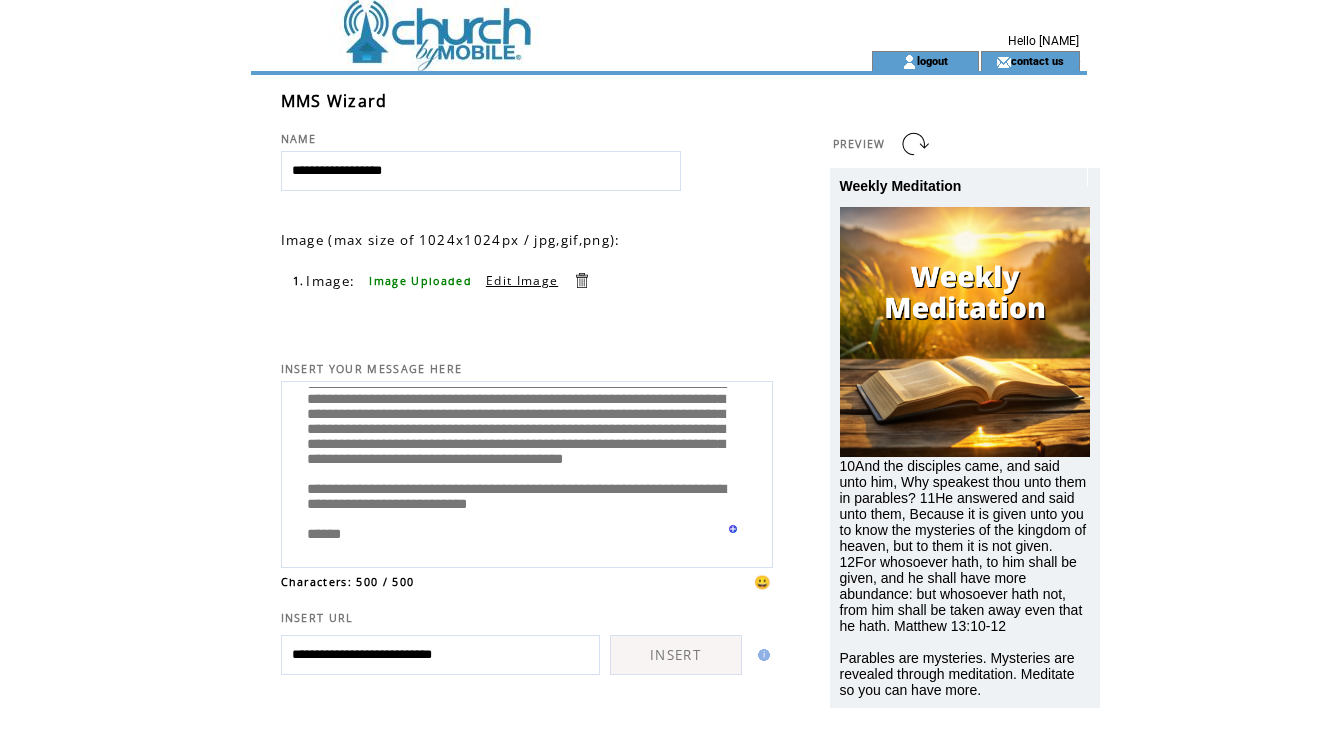 type on "**********" 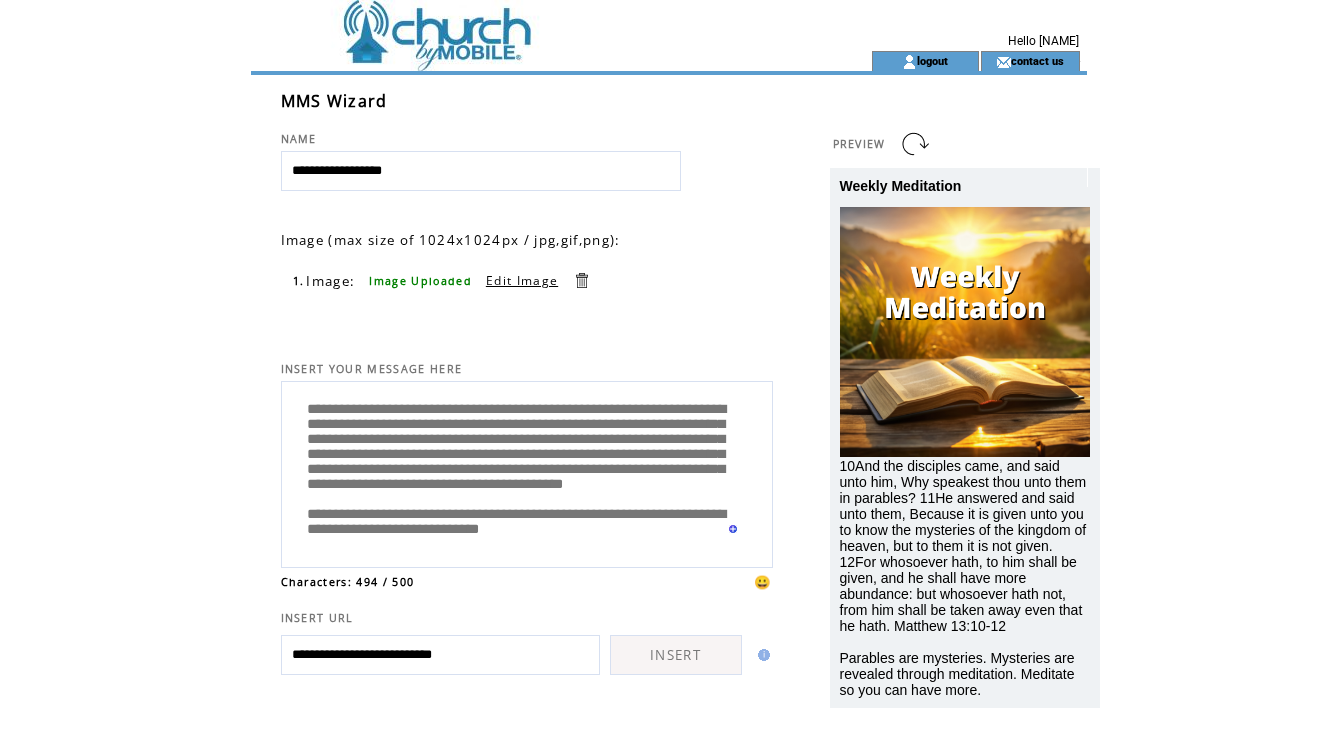 type on "**********" 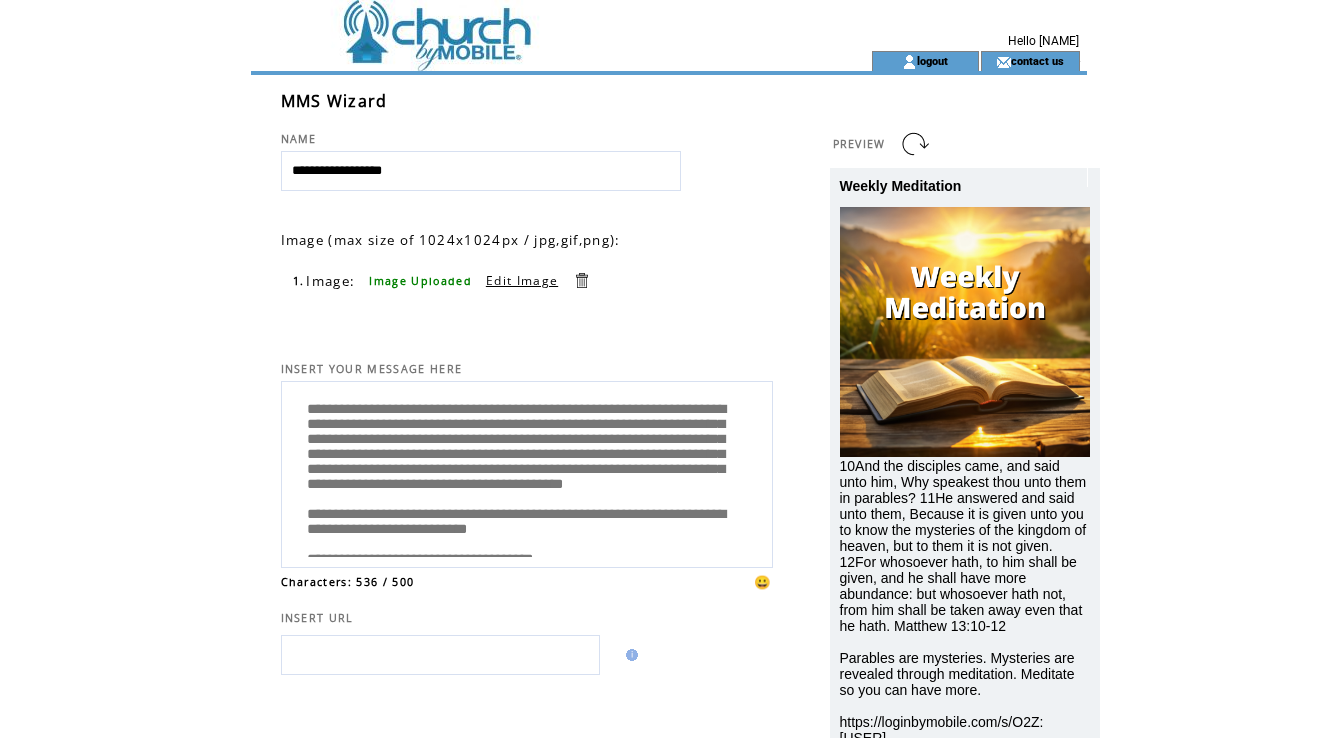 scroll, scrollTop: 0, scrollLeft: 0, axis: both 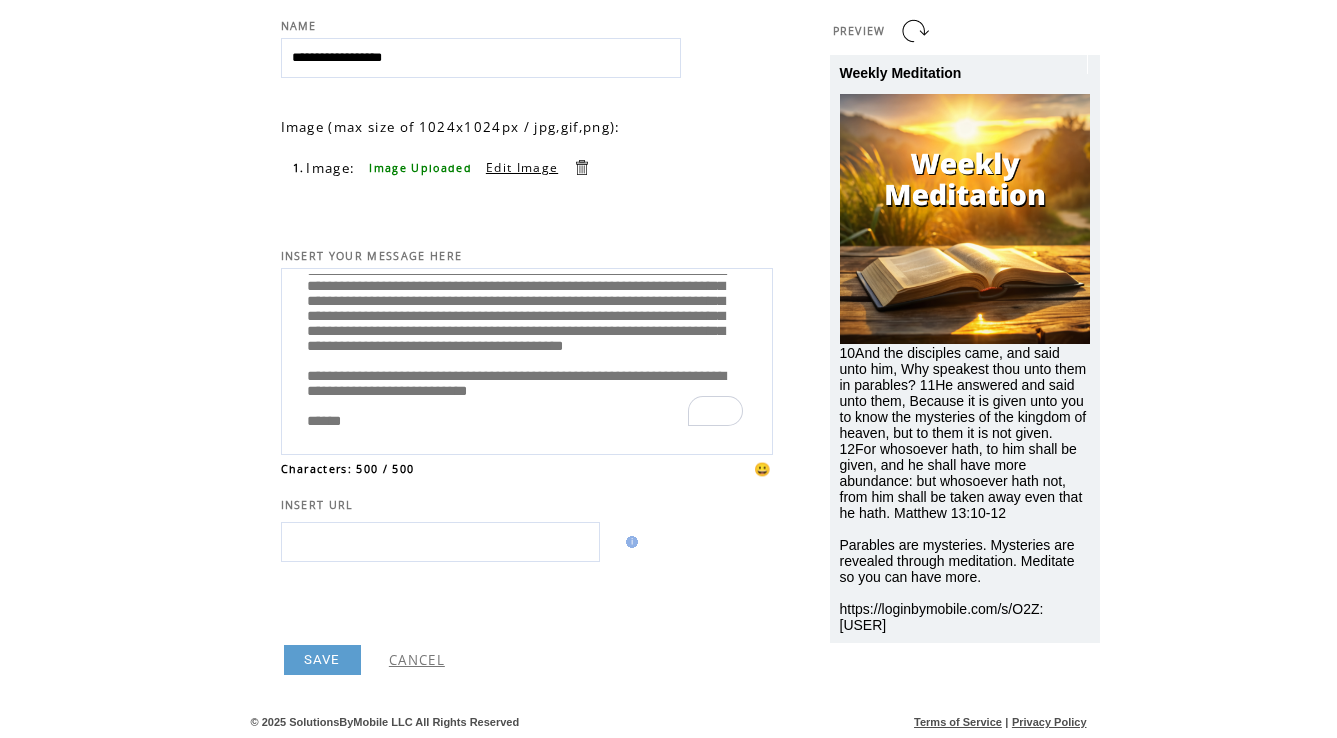 click on "**********" at bounding box center (527, 359) 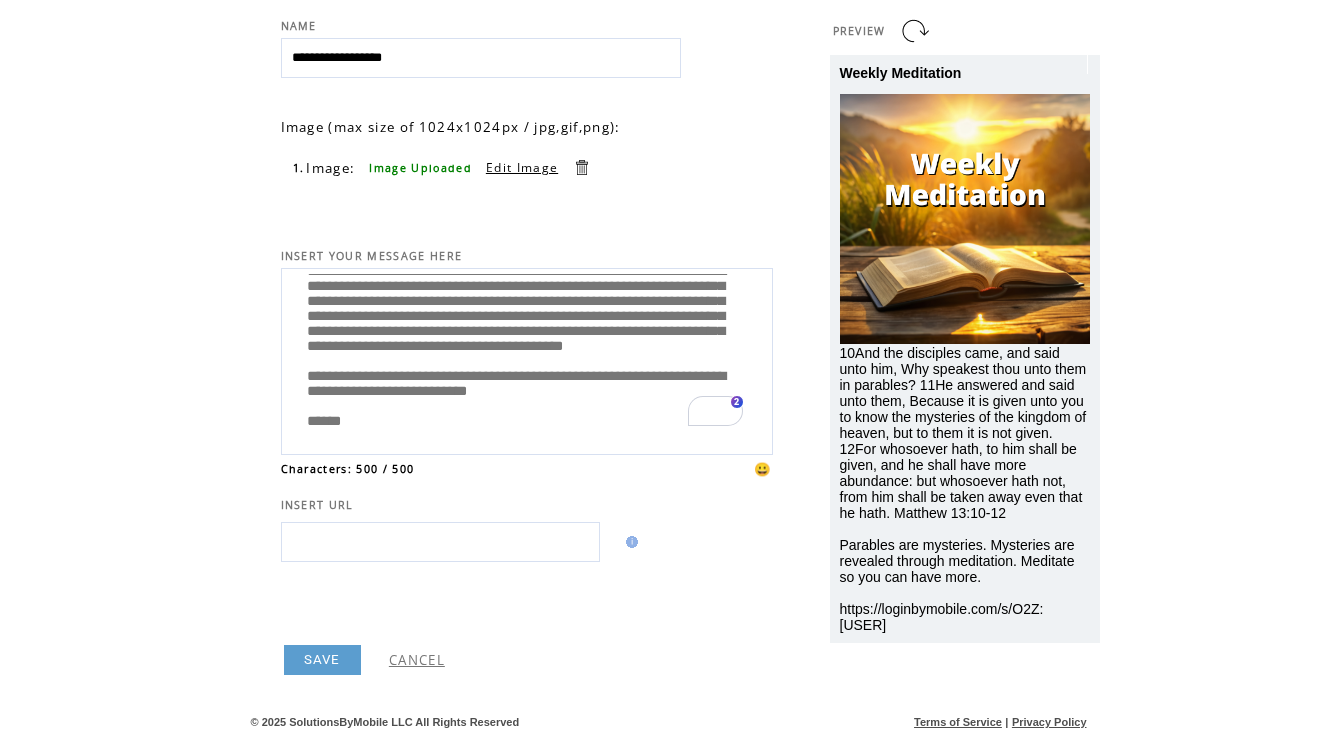 scroll, scrollTop: 120, scrollLeft: 0, axis: vertical 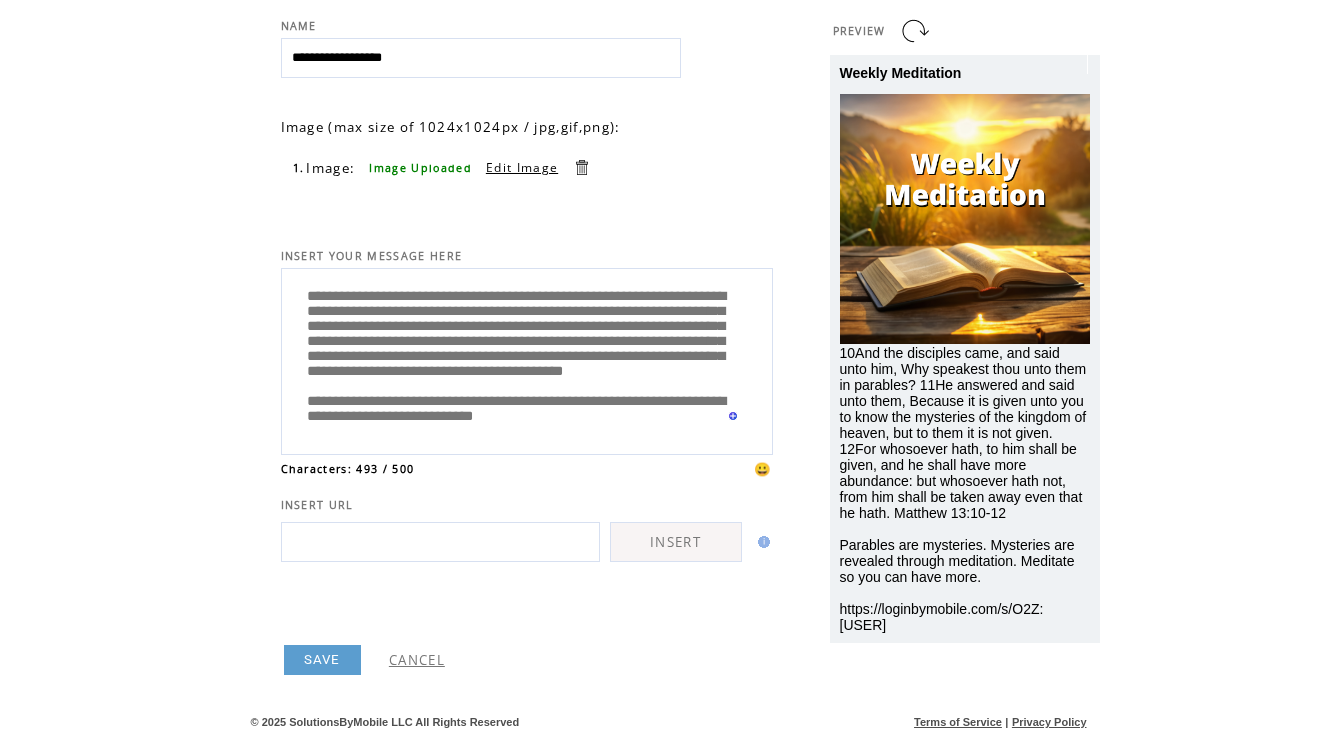 type on "**********" 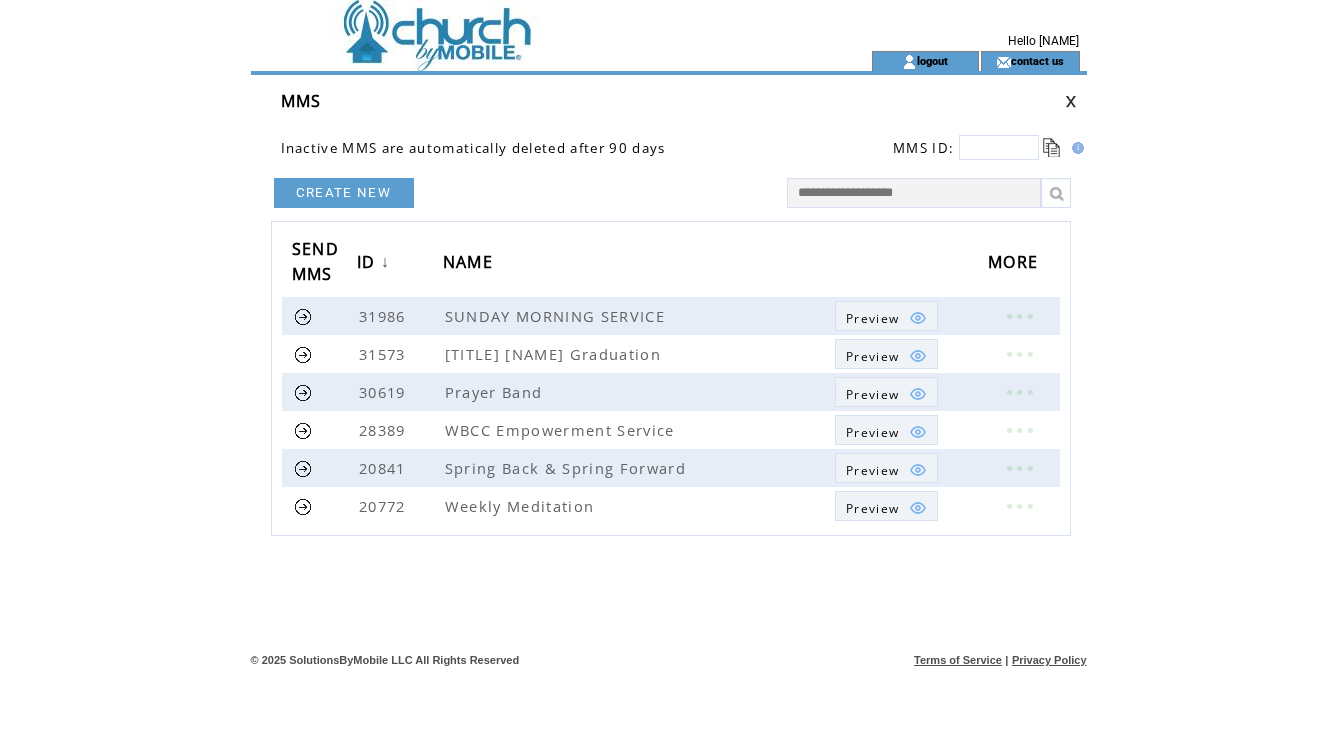 scroll, scrollTop: 0, scrollLeft: 0, axis: both 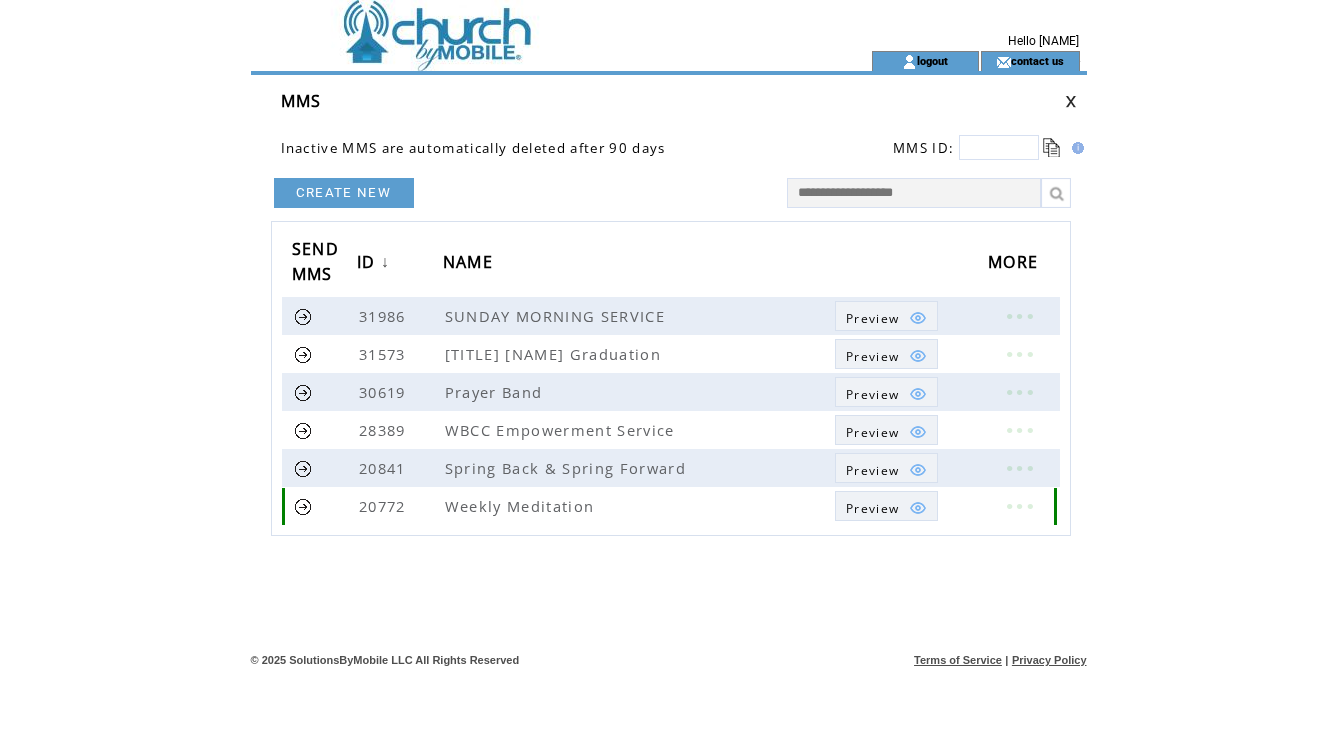 click on "Preview" at bounding box center (872, 508) 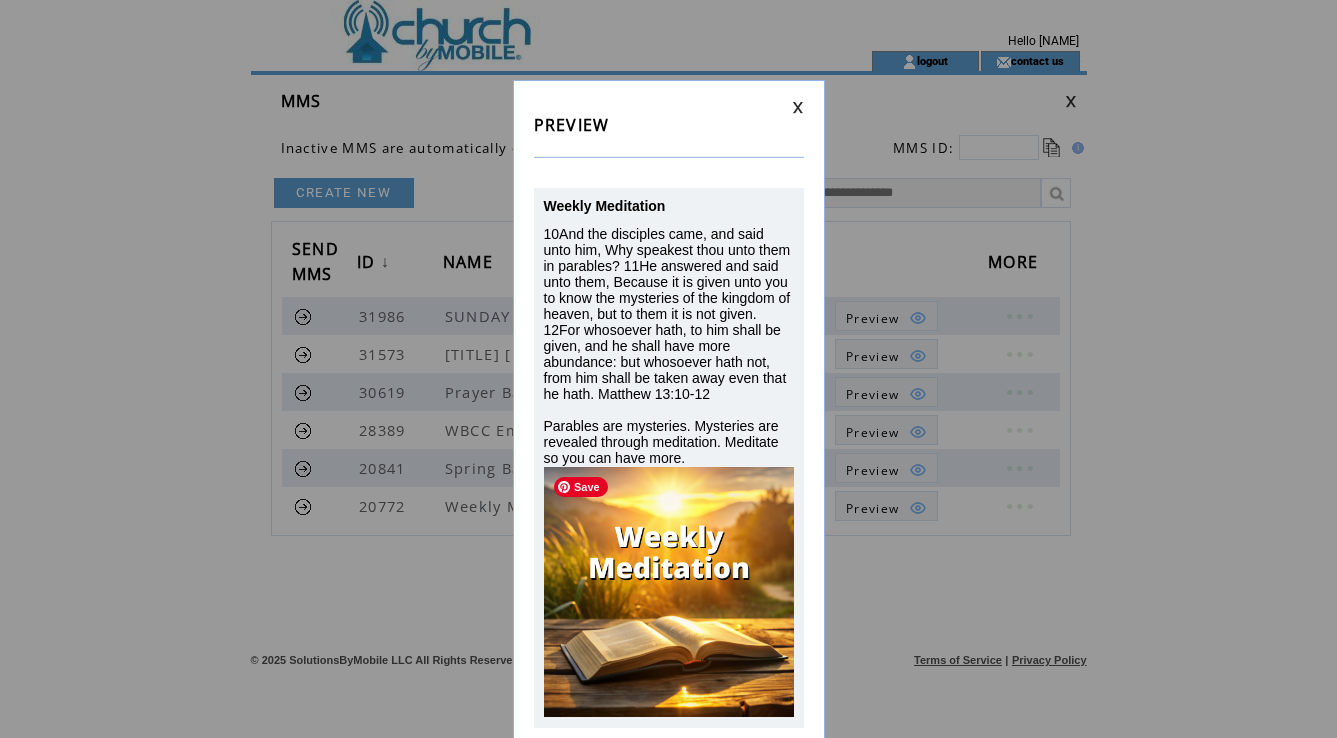 scroll, scrollTop: 11, scrollLeft: 0, axis: vertical 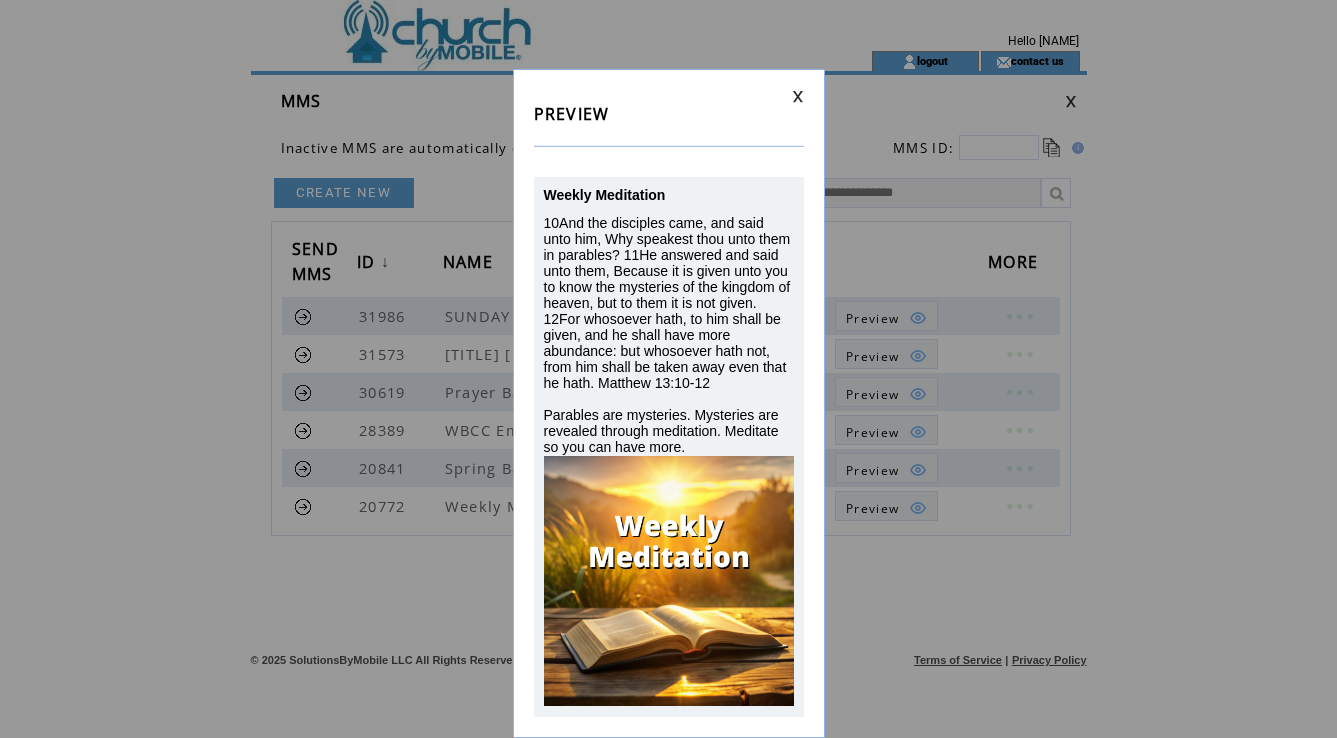 click at bounding box center [798, 96] 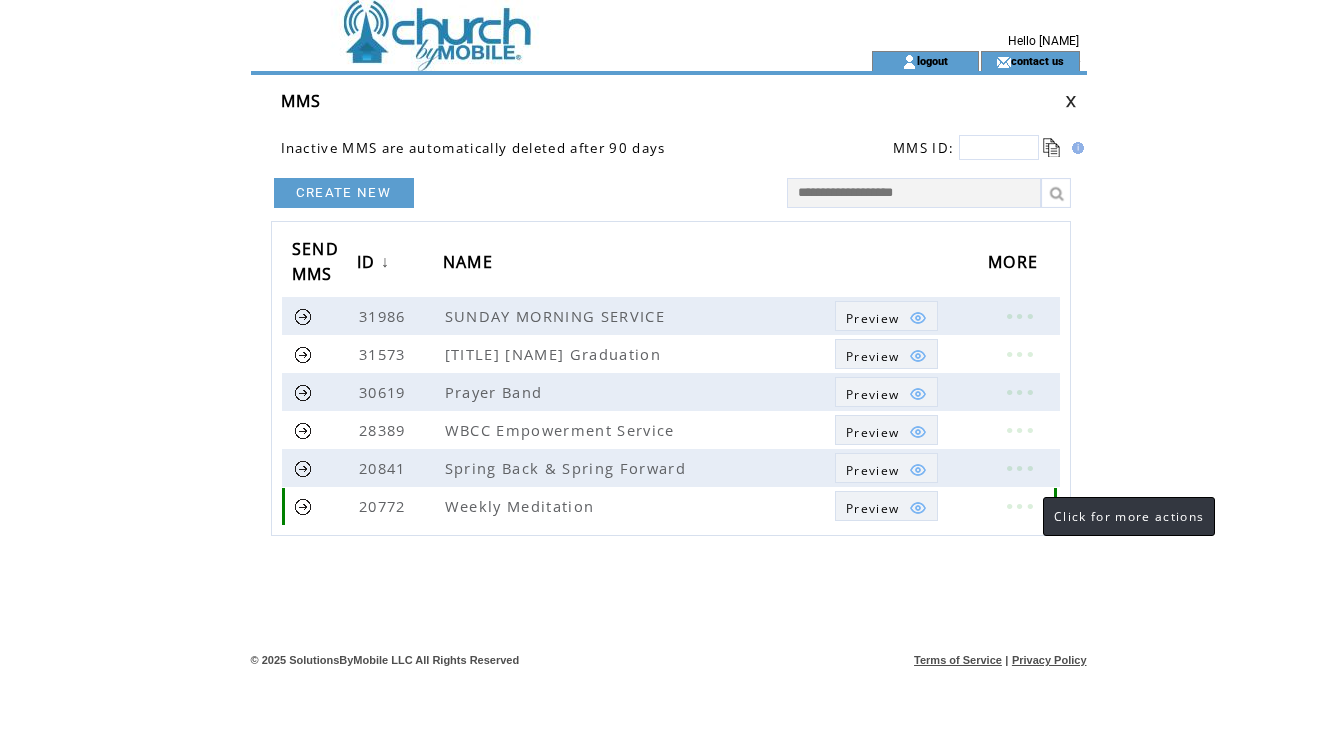 click at bounding box center [1019, 506] 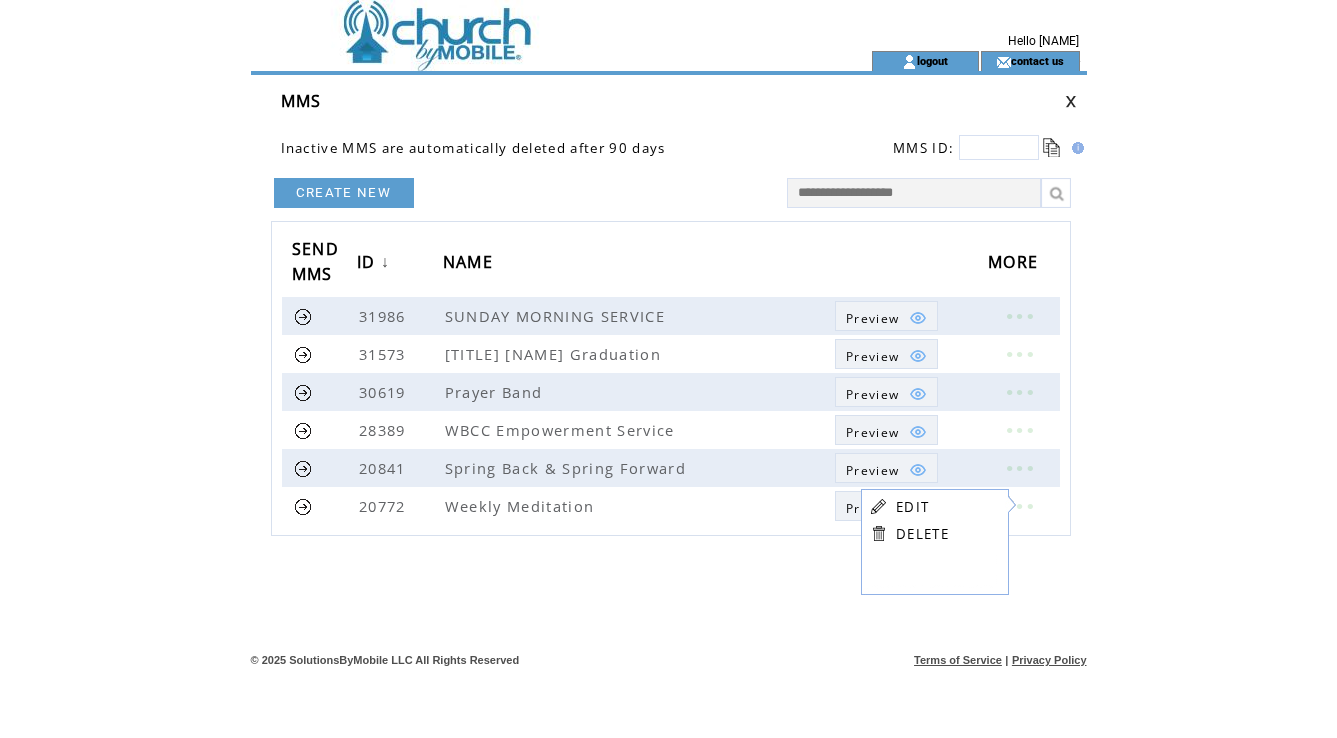 click on "EDIT" at bounding box center [912, 507] 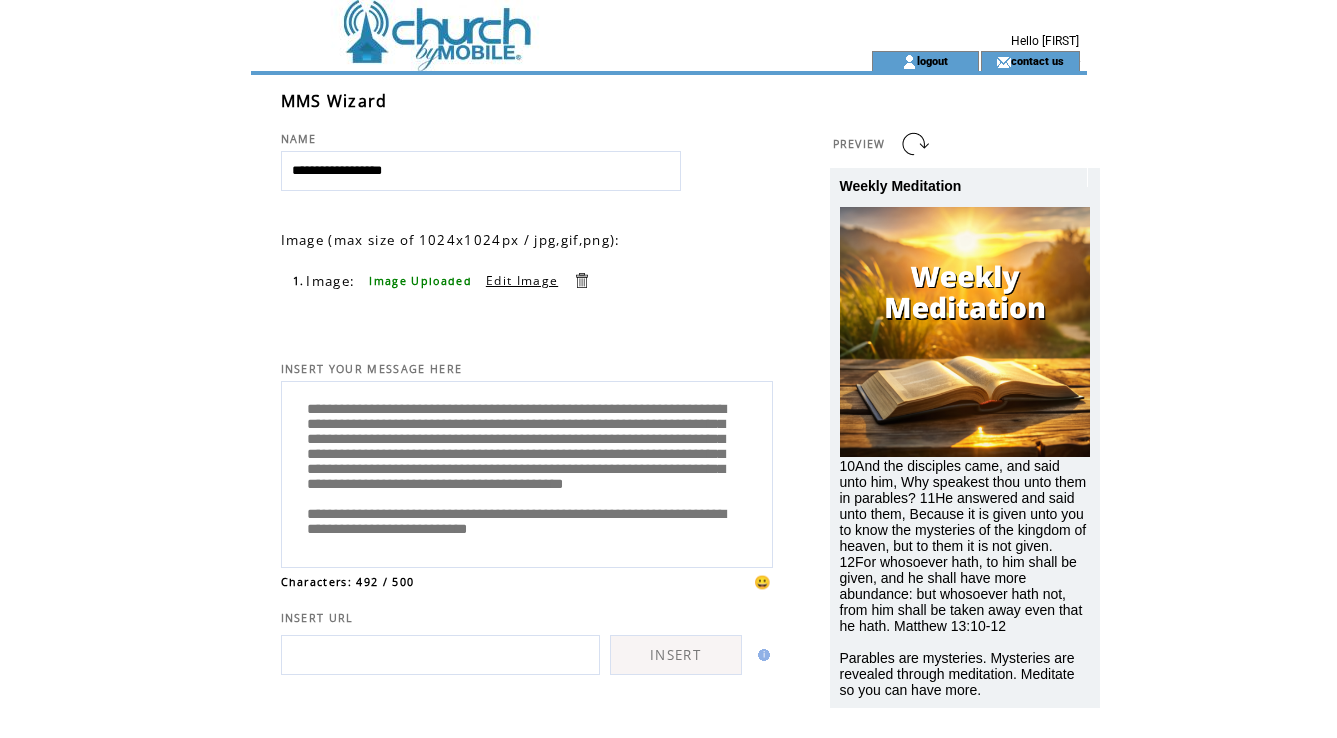 scroll, scrollTop: 0, scrollLeft: 0, axis: both 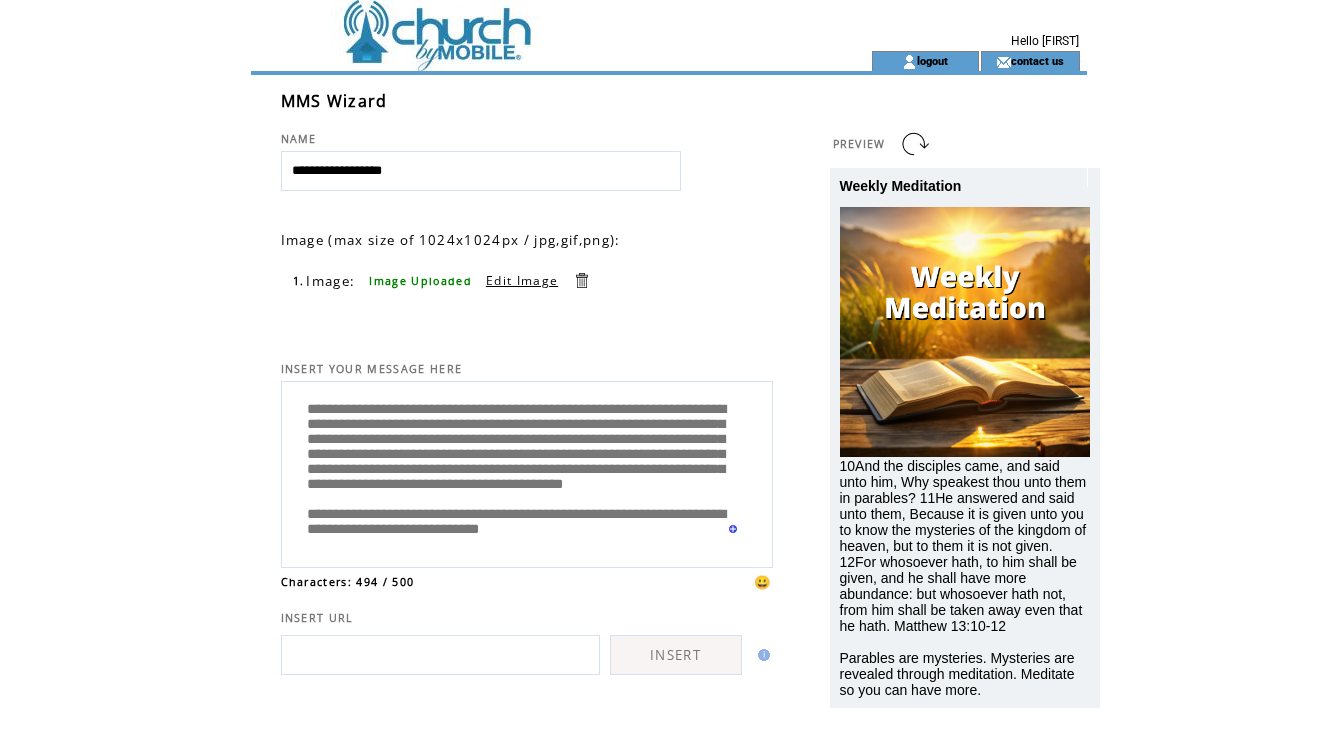 paste on "**********" 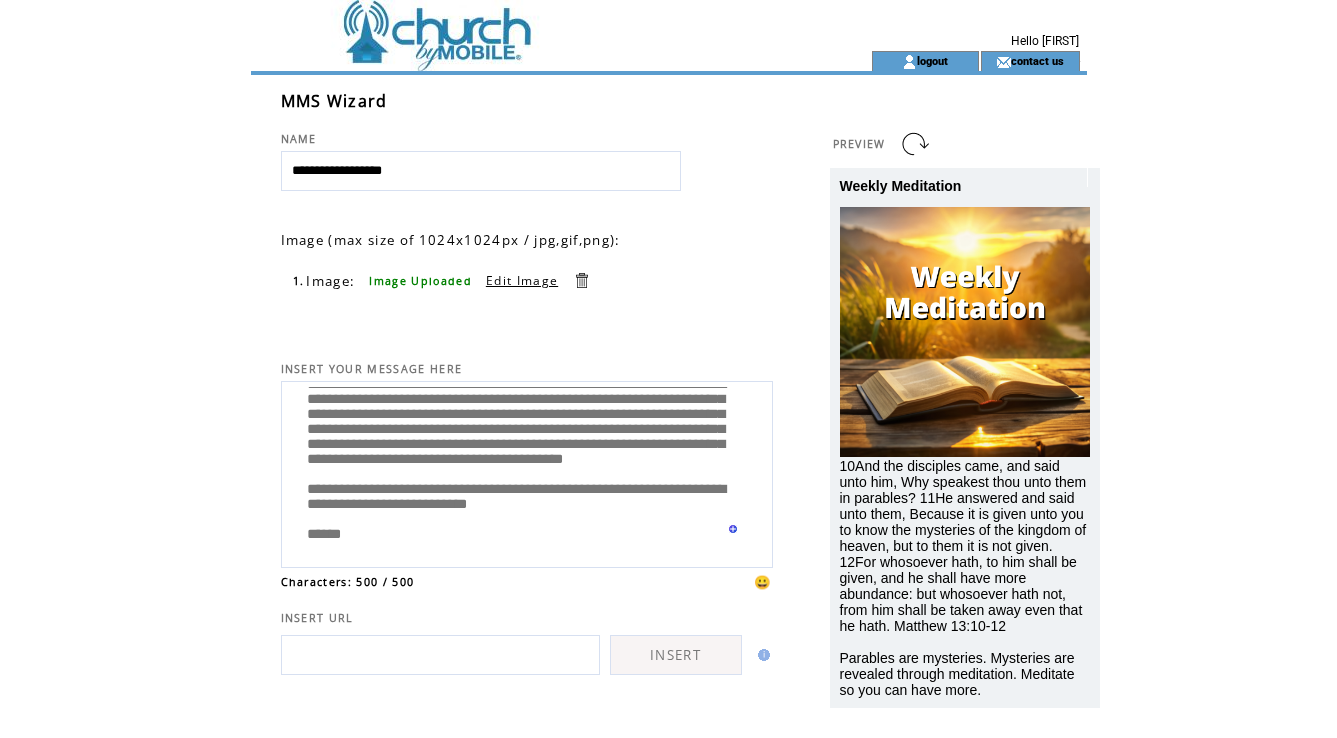 click on "**********" at bounding box center [527, 472] 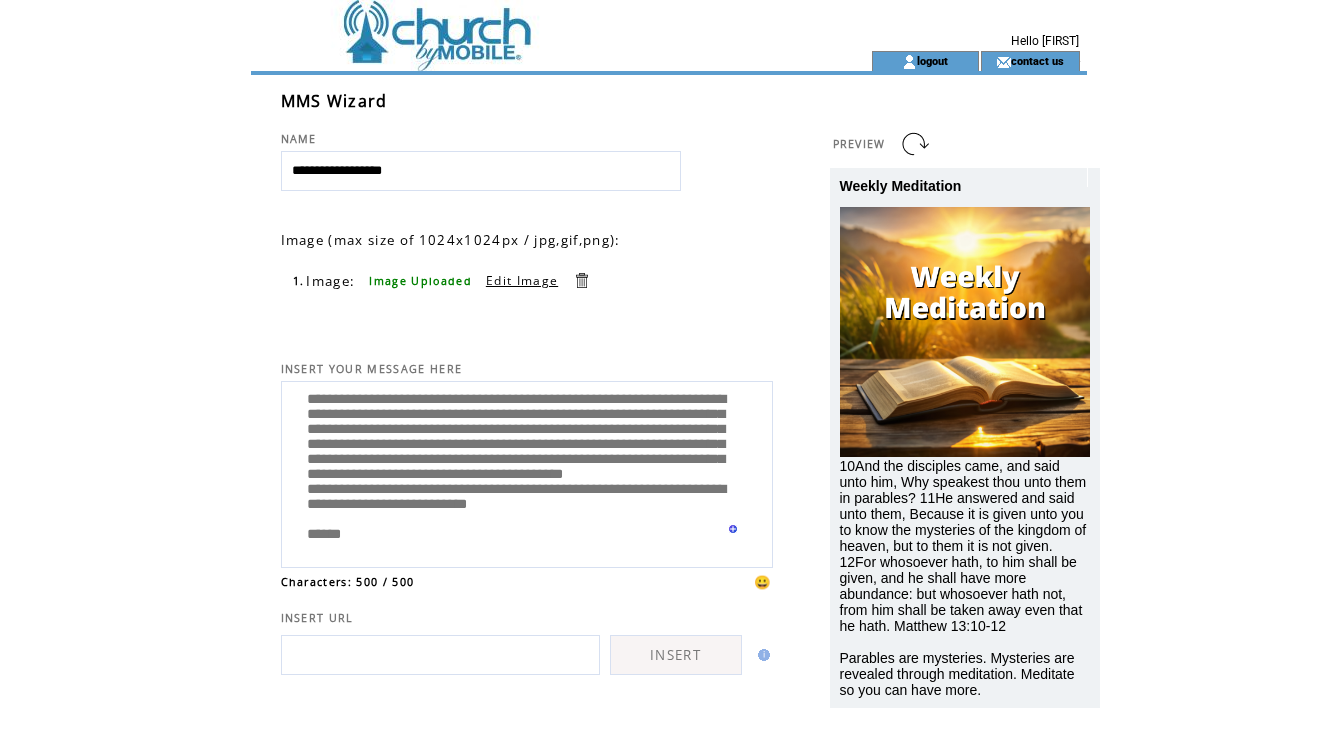 scroll, scrollTop: 100, scrollLeft: 0, axis: vertical 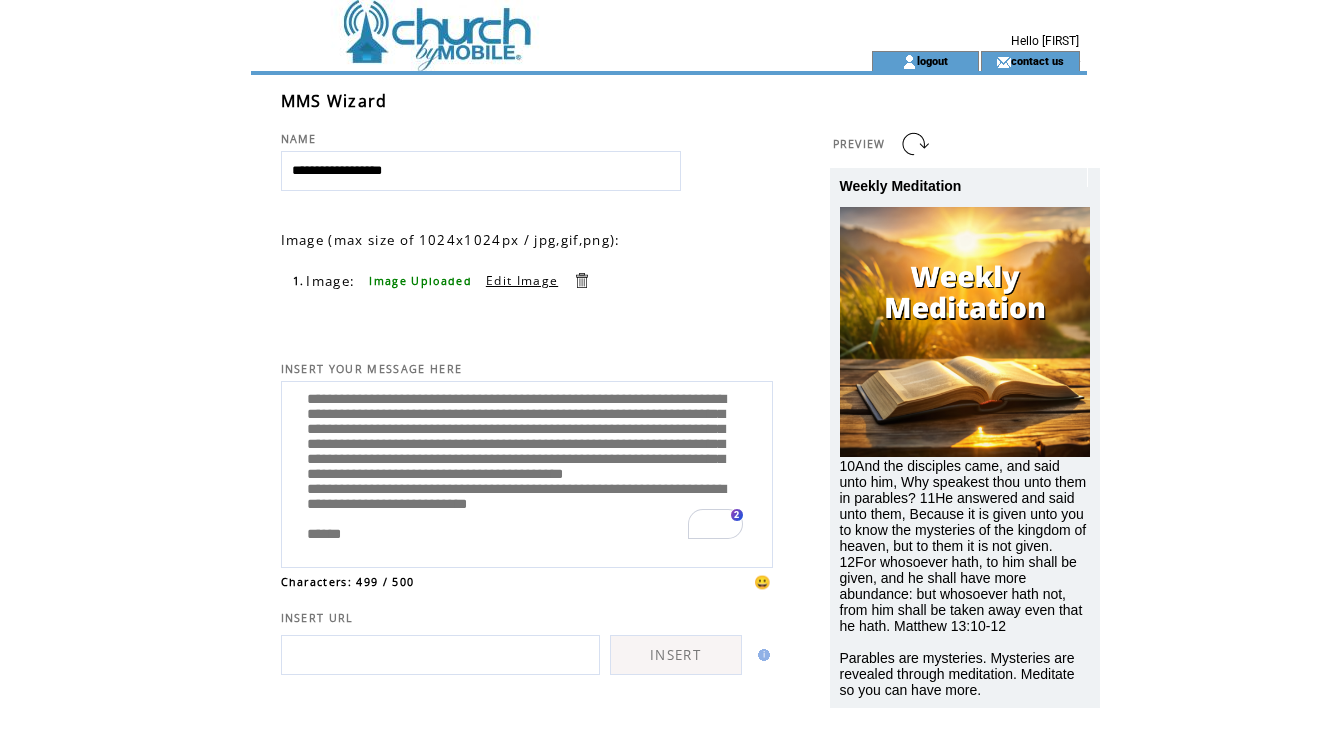 click on "**********" at bounding box center [527, 472] 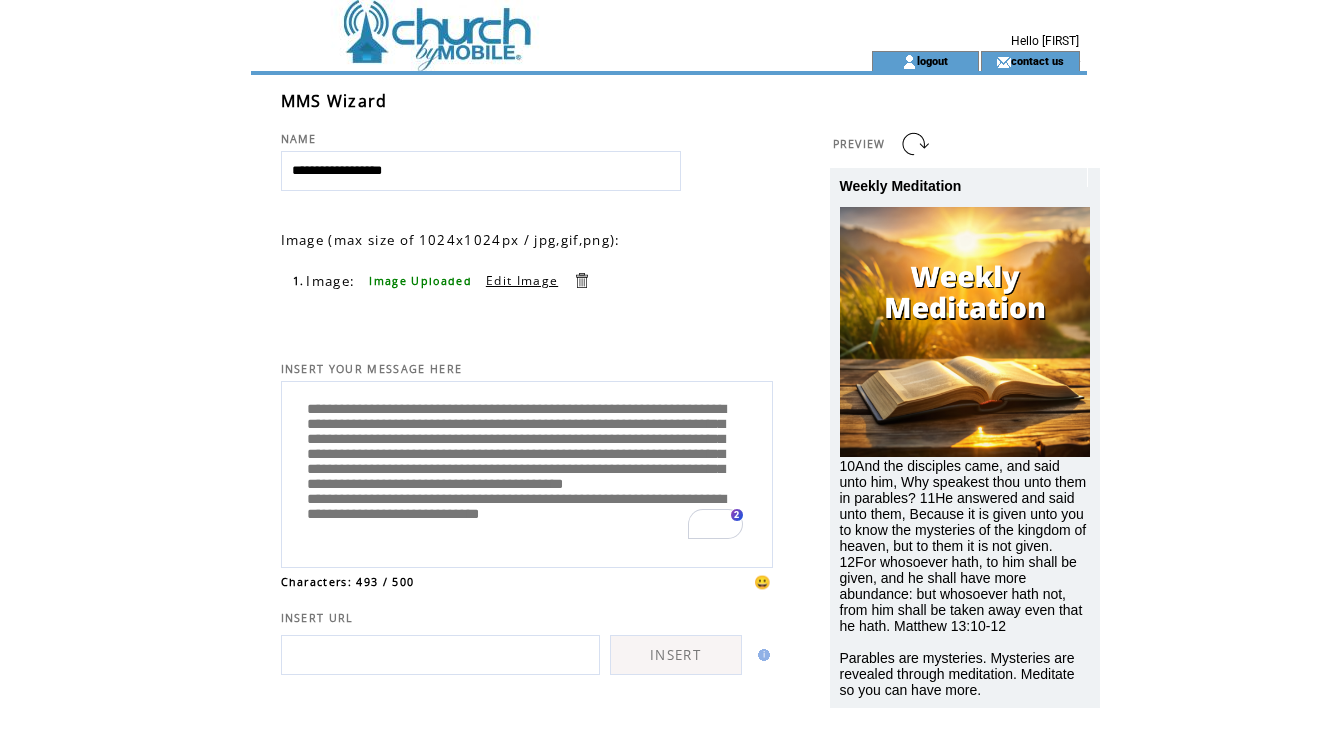 type on "**********" 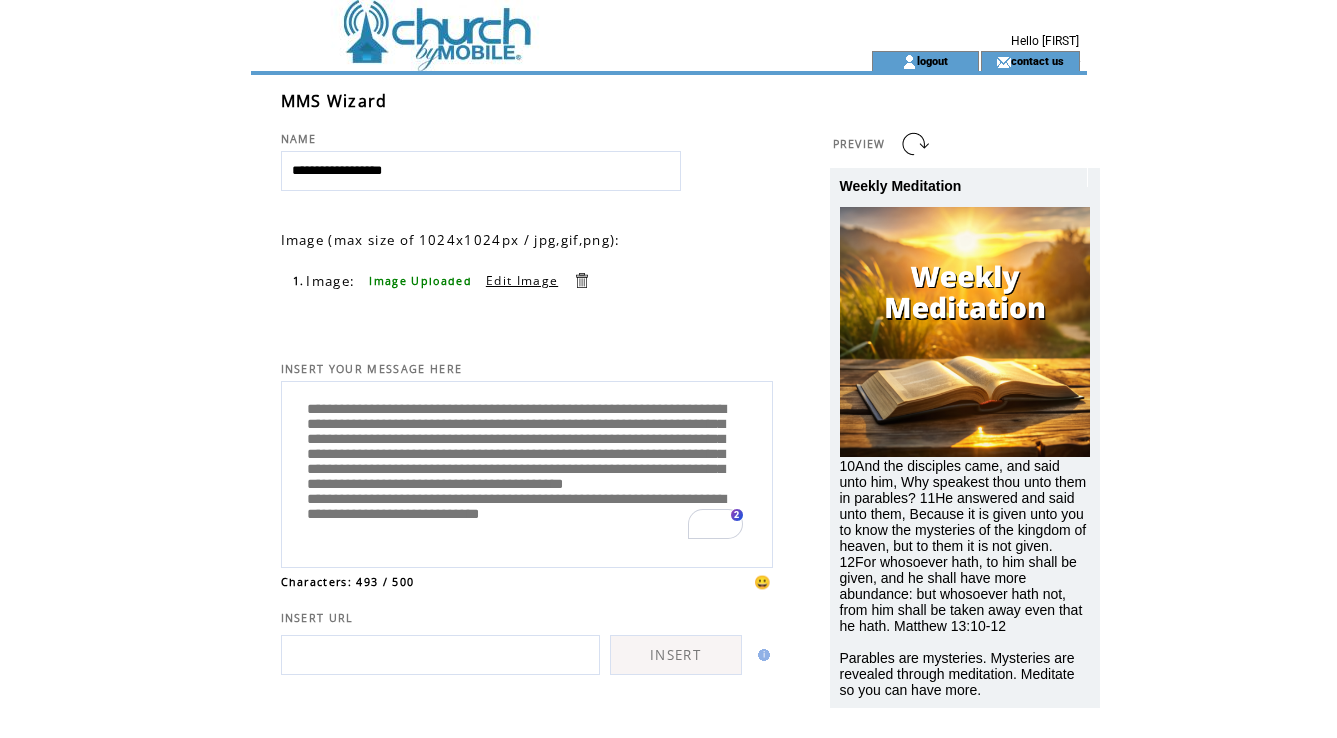 paste on "**********" 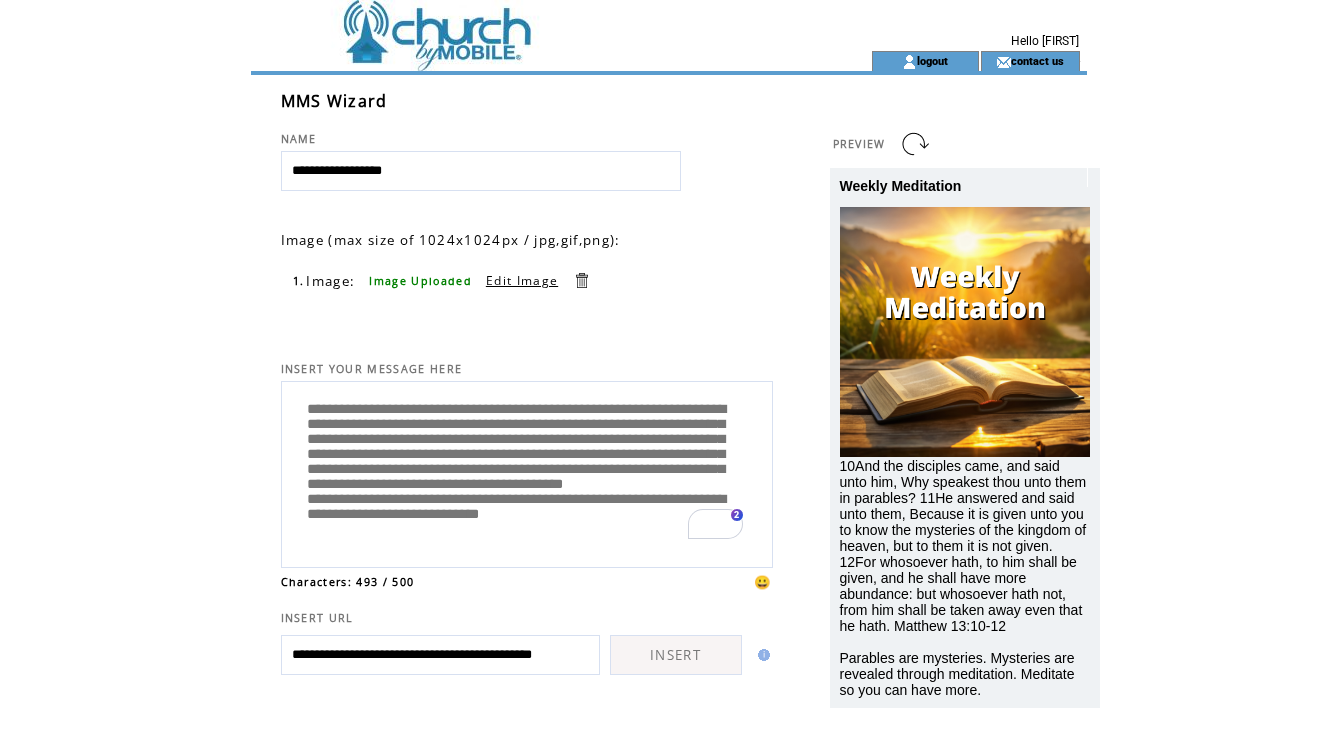 scroll, scrollTop: 0, scrollLeft: 89, axis: horizontal 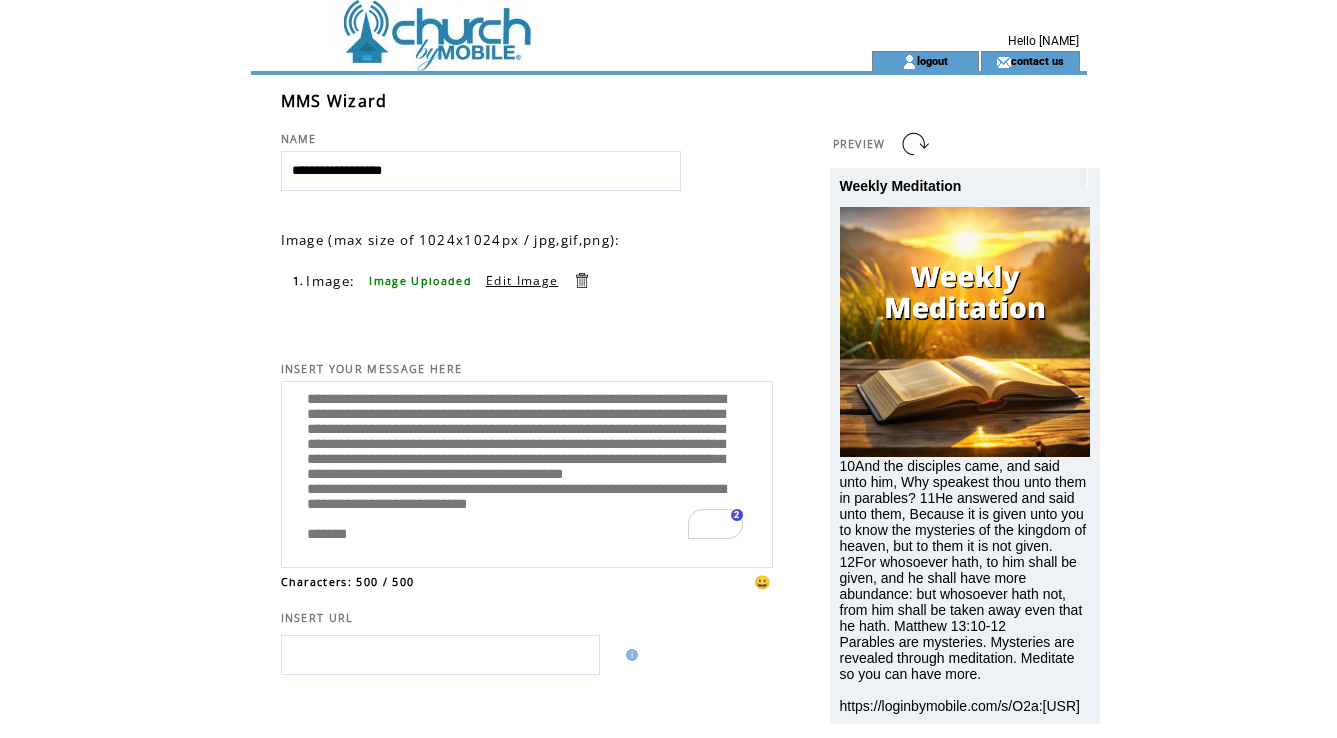 drag, startPoint x: 668, startPoint y: 529, endPoint x: 474, endPoint y: 548, distance: 194.92819 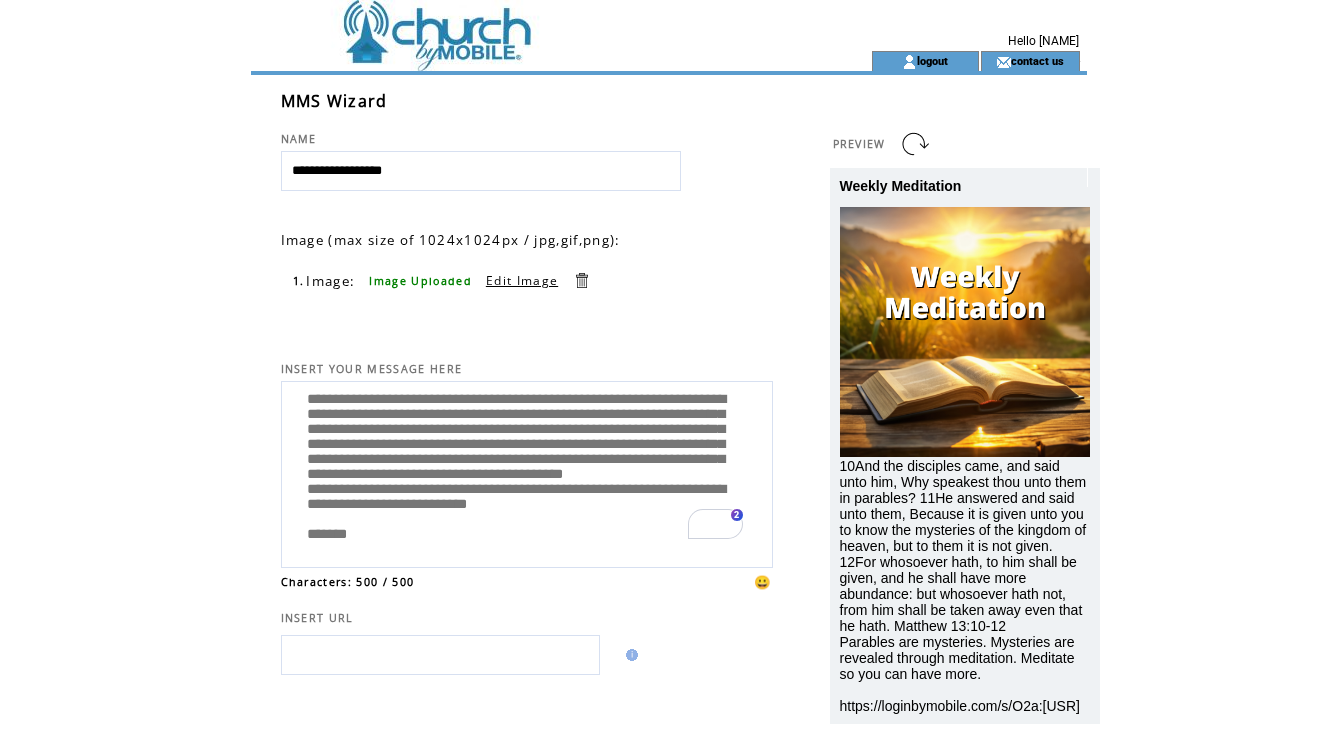 click on "**********" at bounding box center (527, 472) 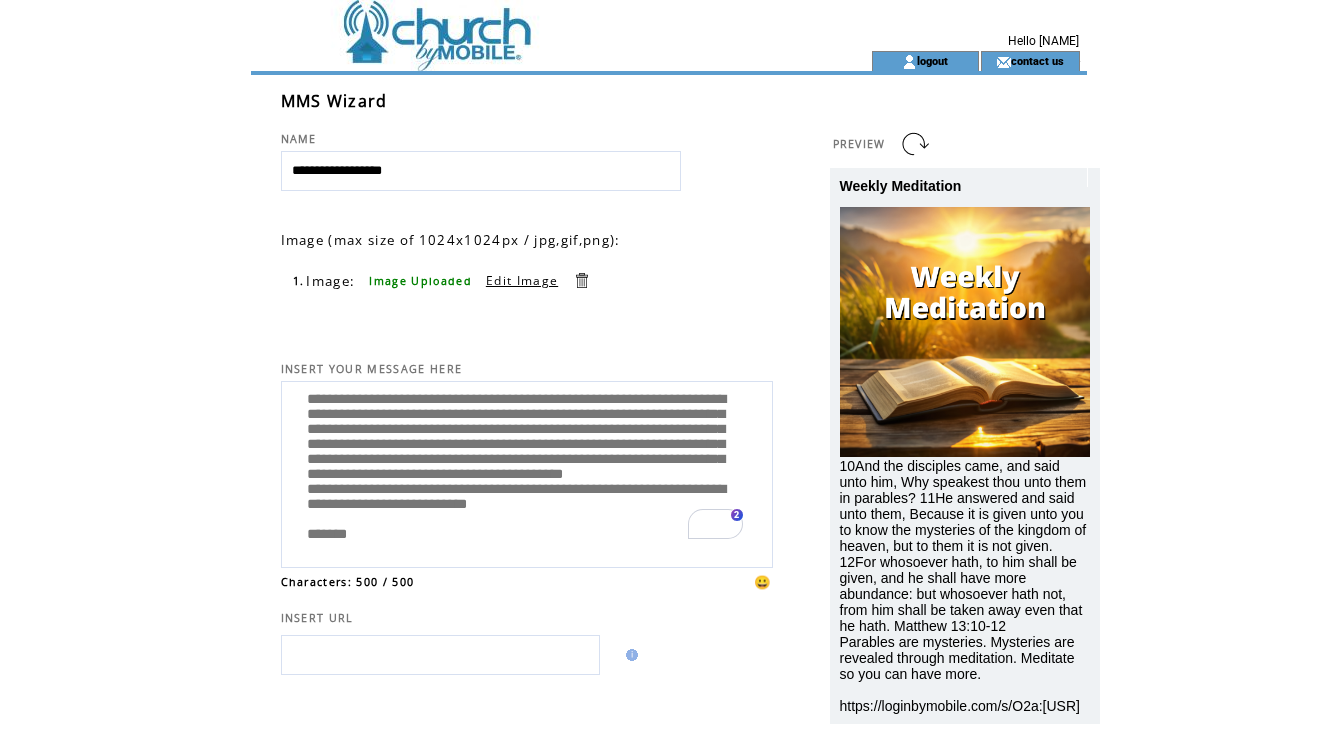 scroll, scrollTop: 100, scrollLeft: 0, axis: vertical 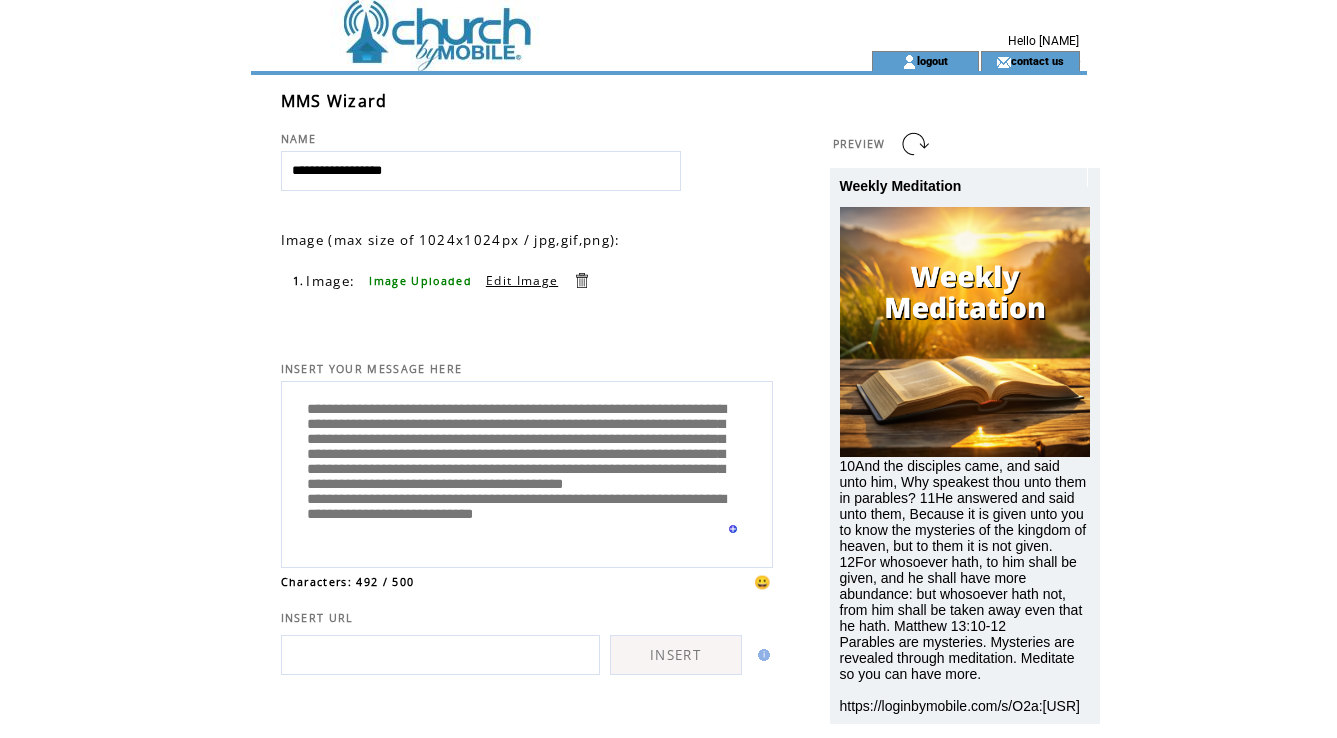 click on "**********" at bounding box center [527, 472] 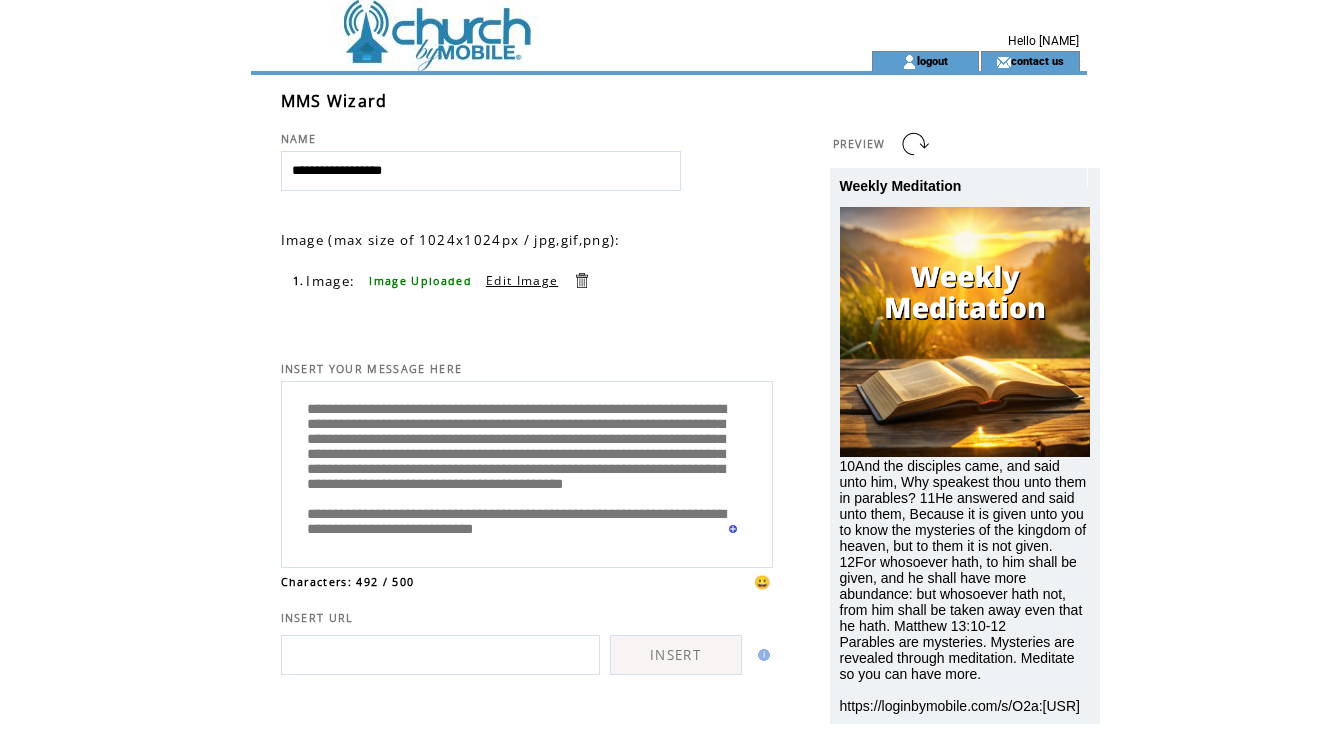scroll, scrollTop: 100, scrollLeft: 0, axis: vertical 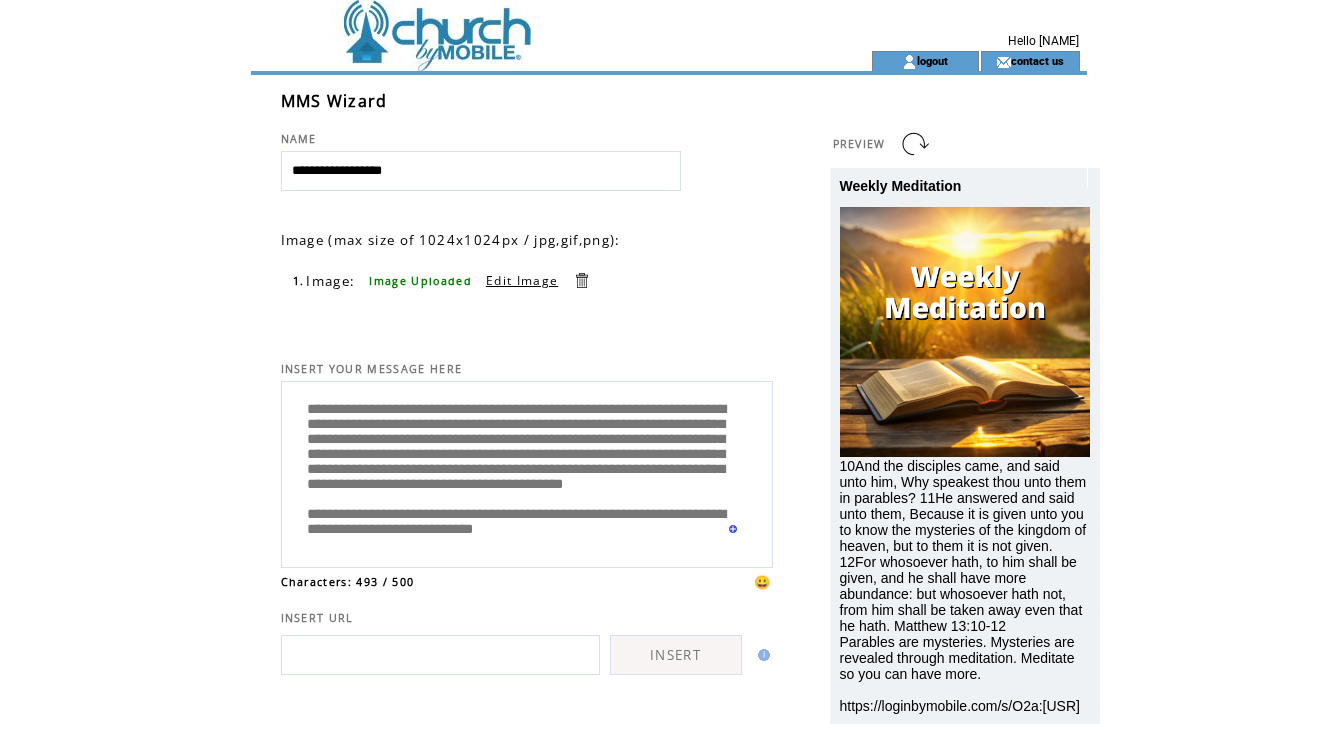 drag, startPoint x: 298, startPoint y: 483, endPoint x: 734, endPoint y: 516, distance: 437.24707 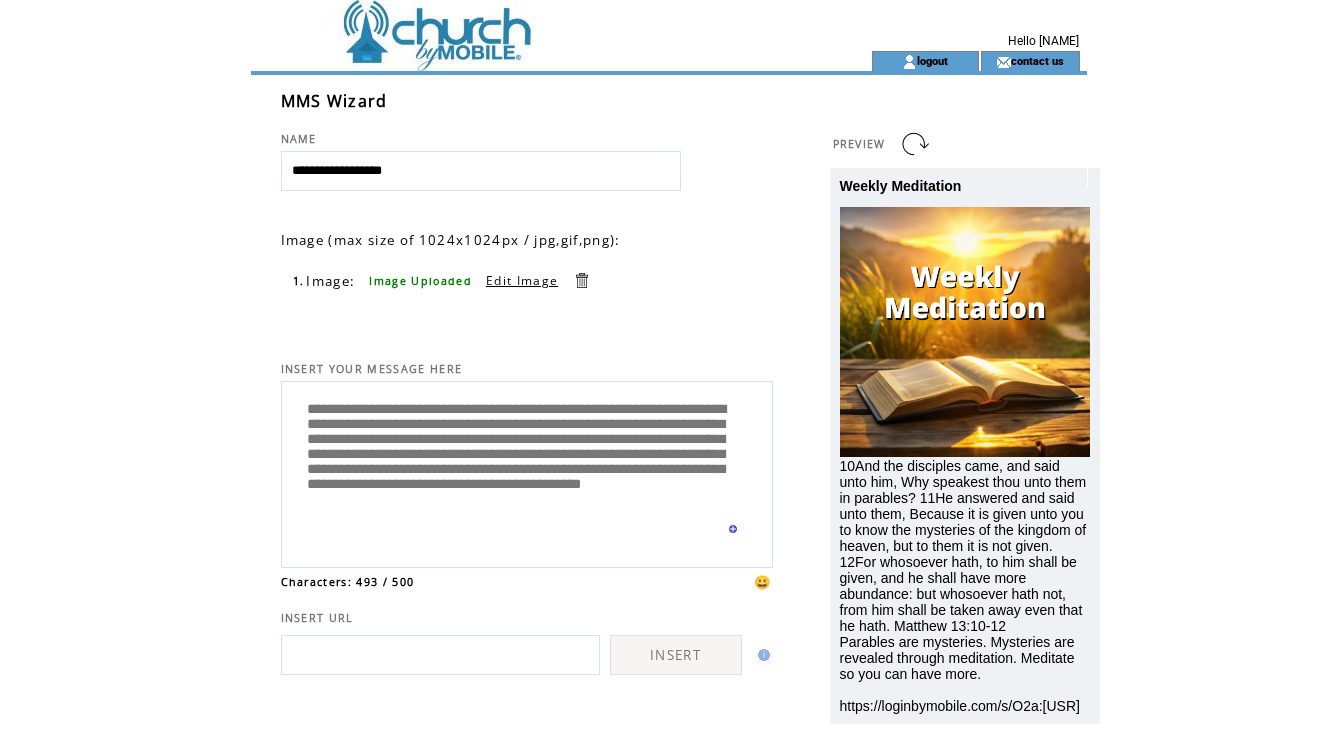 scroll, scrollTop: 80, scrollLeft: 0, axis: vertical 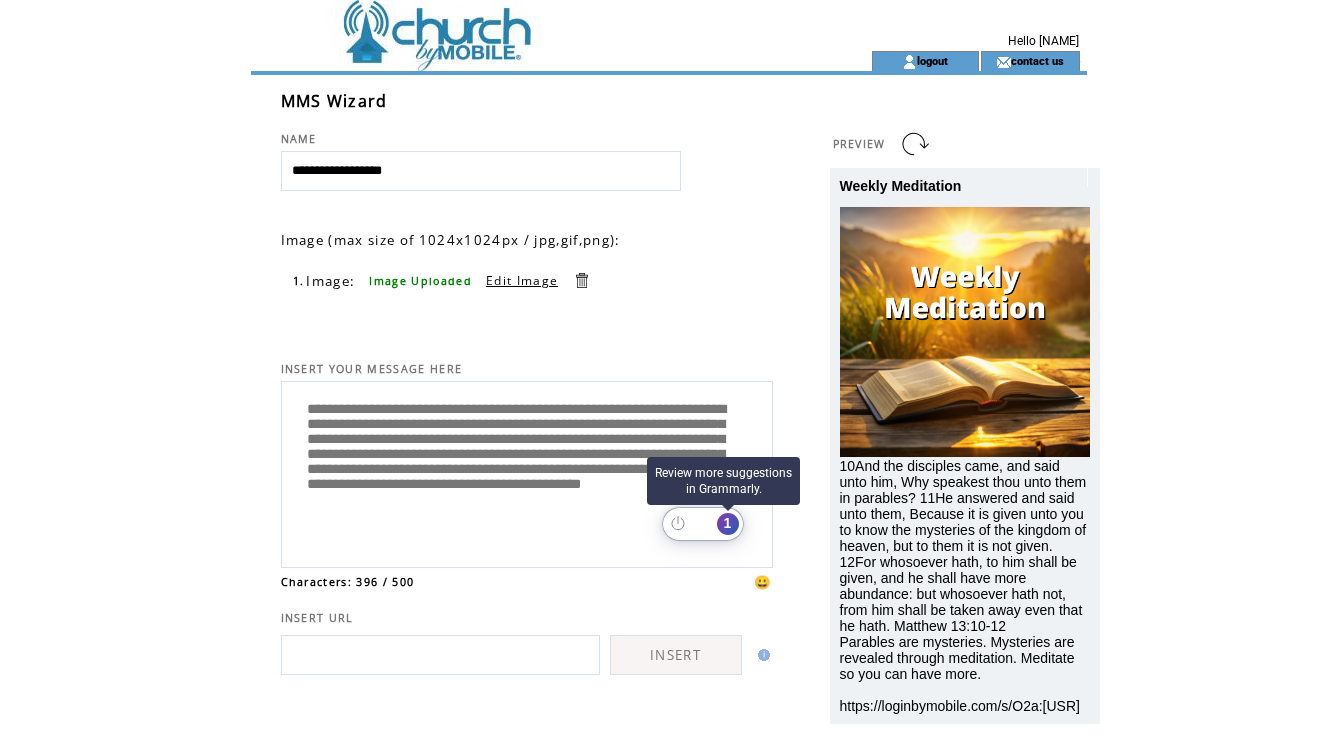 paste on "**********" 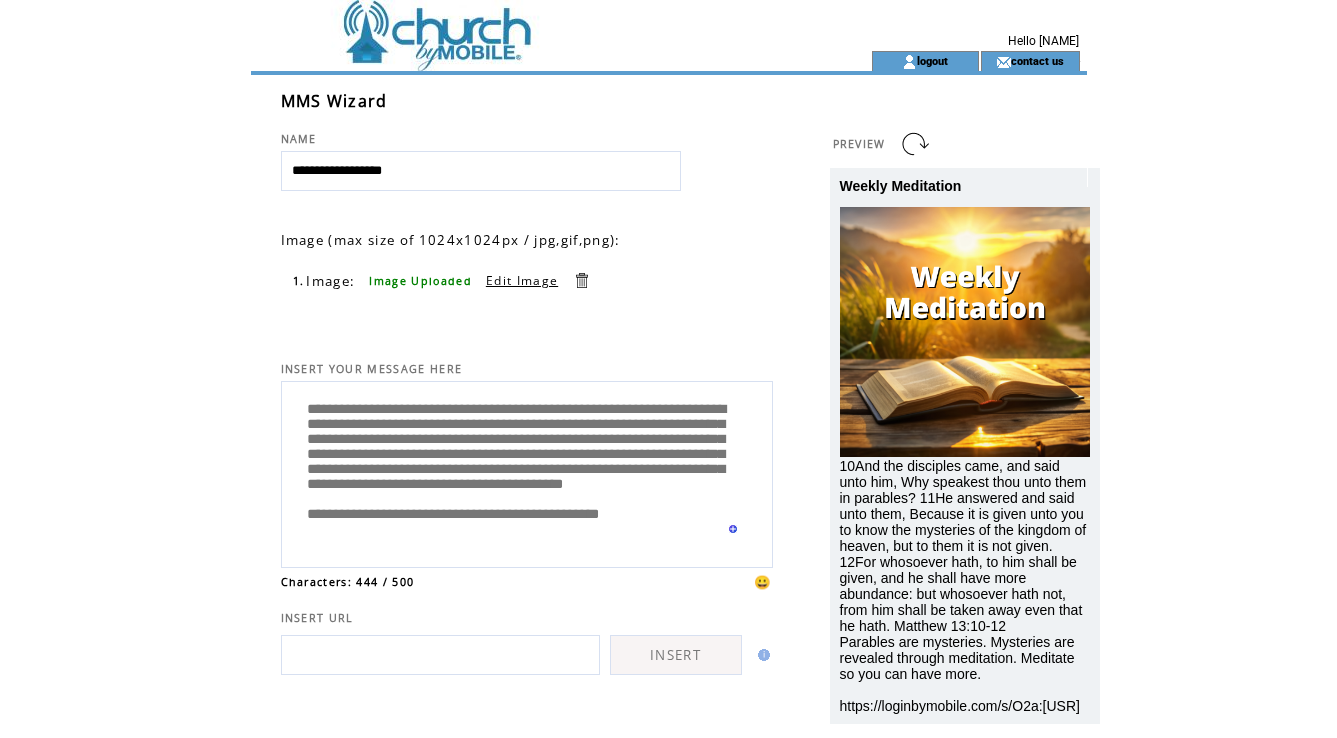click on "**********" at bounding box center [527, 472] 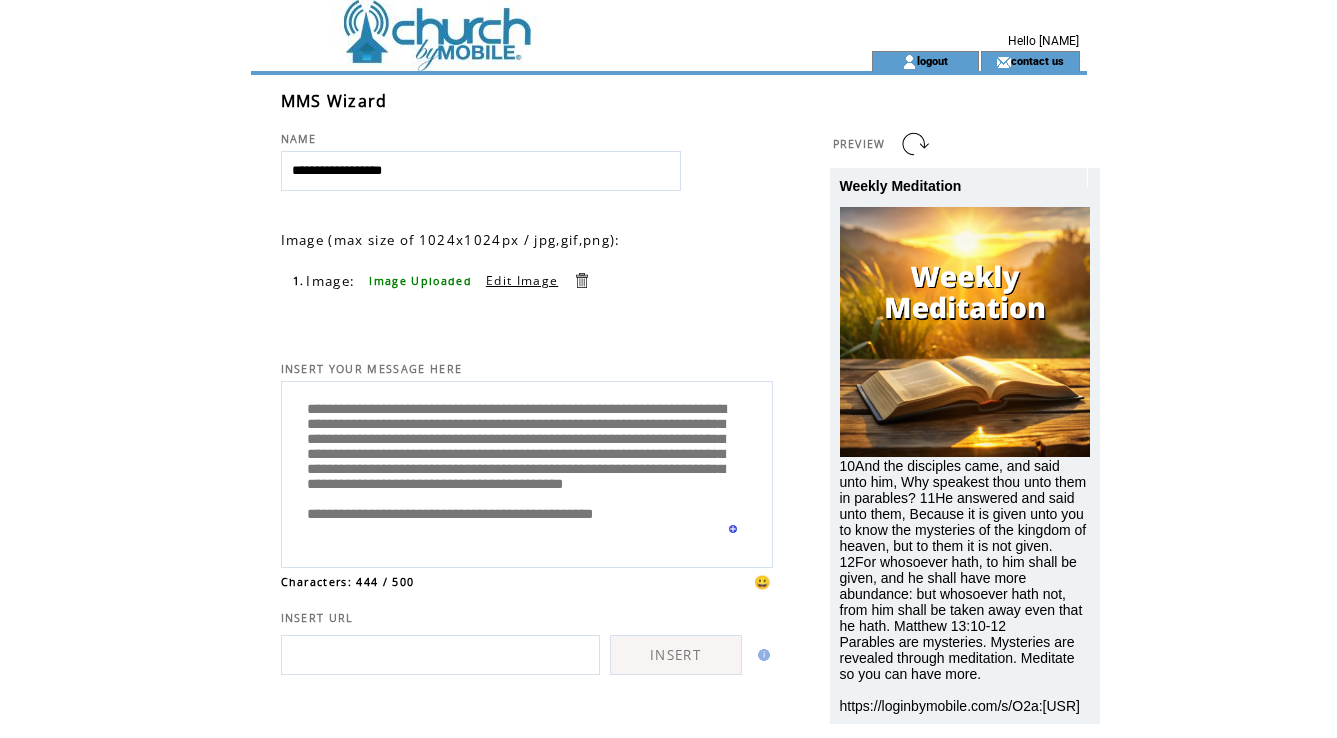 scroll, scrollTop: 60, scrollLeft: 0, axis: vertical 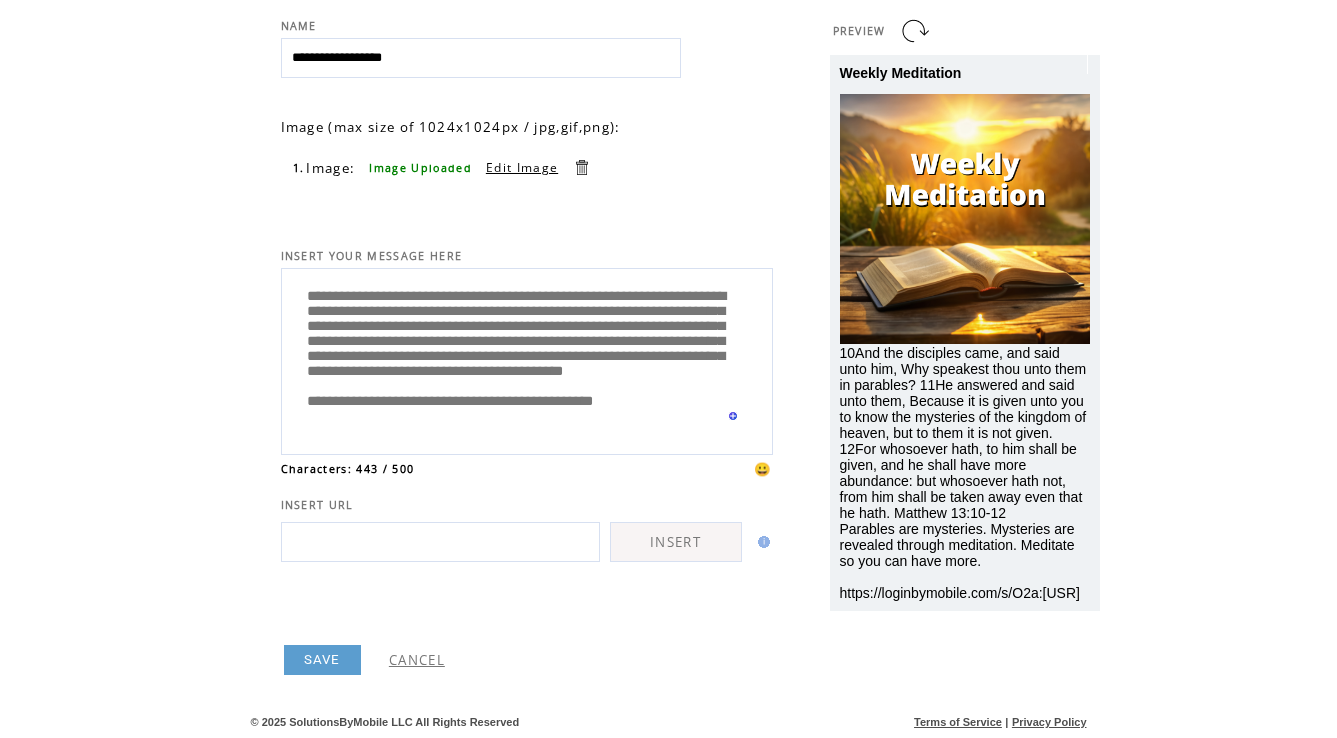 type on "**********" 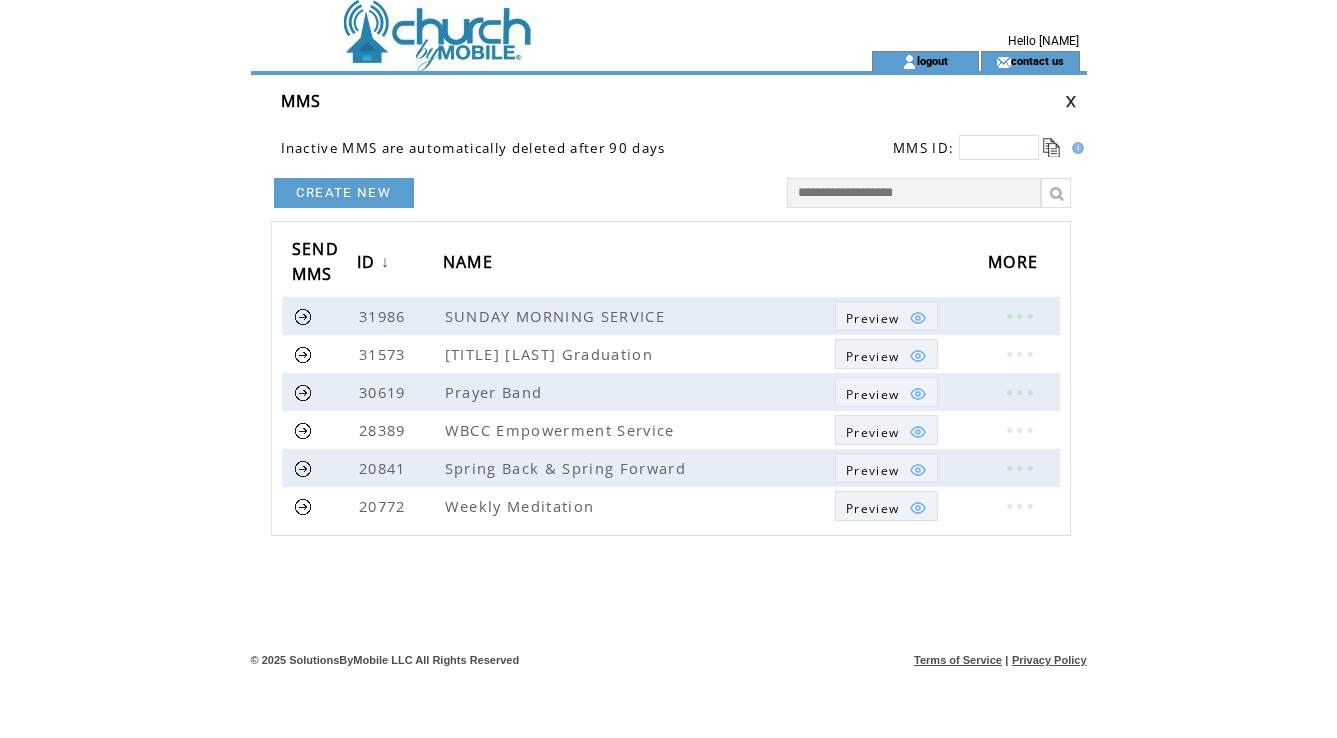 scroll, scrollTop: 0, scrollLeft: 0, axis: both 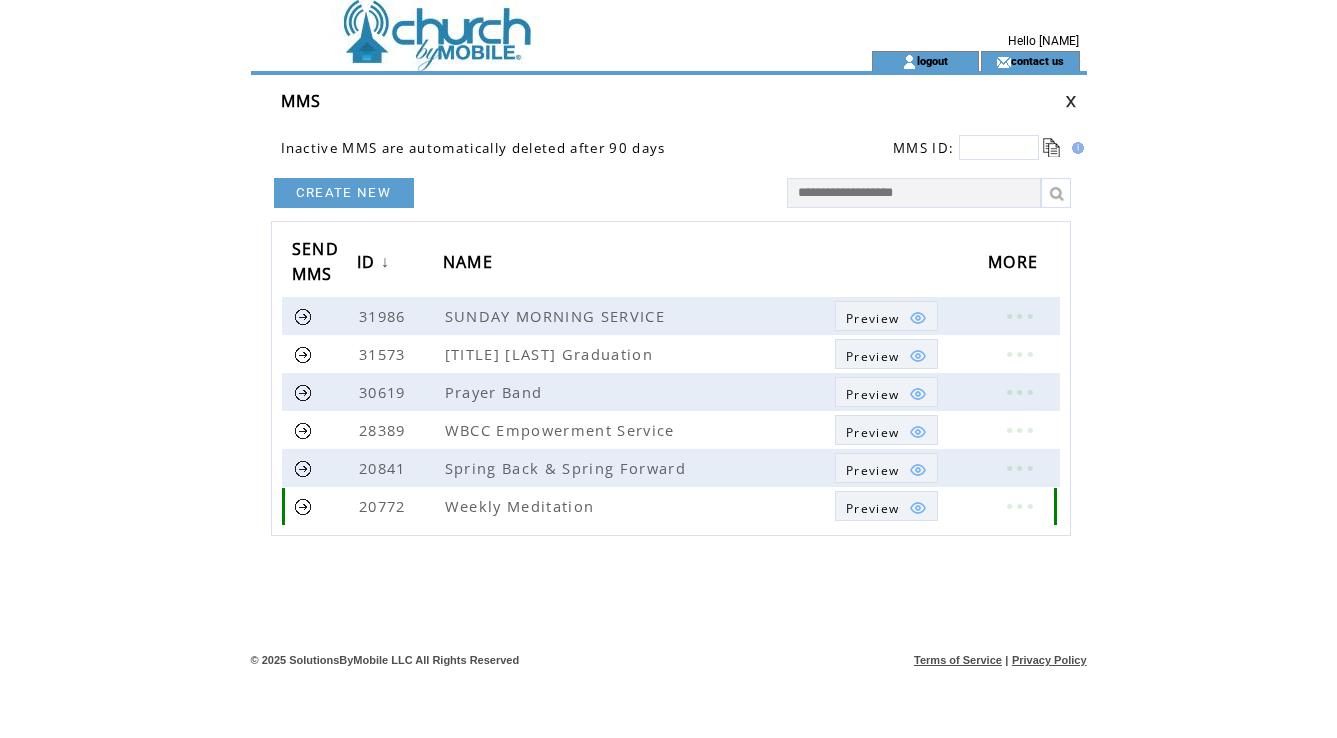click on "Preview" at bounding box center (872, 508) 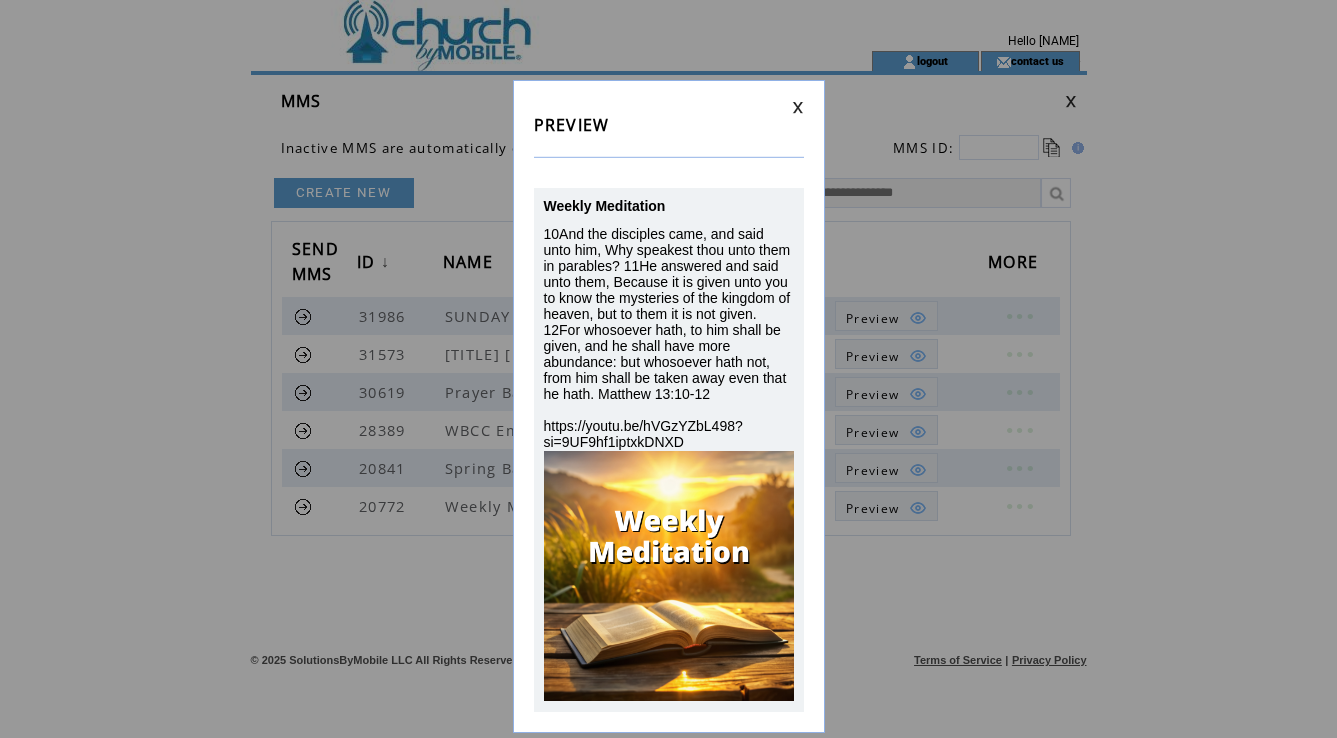 click at bounding box center [798, 107] 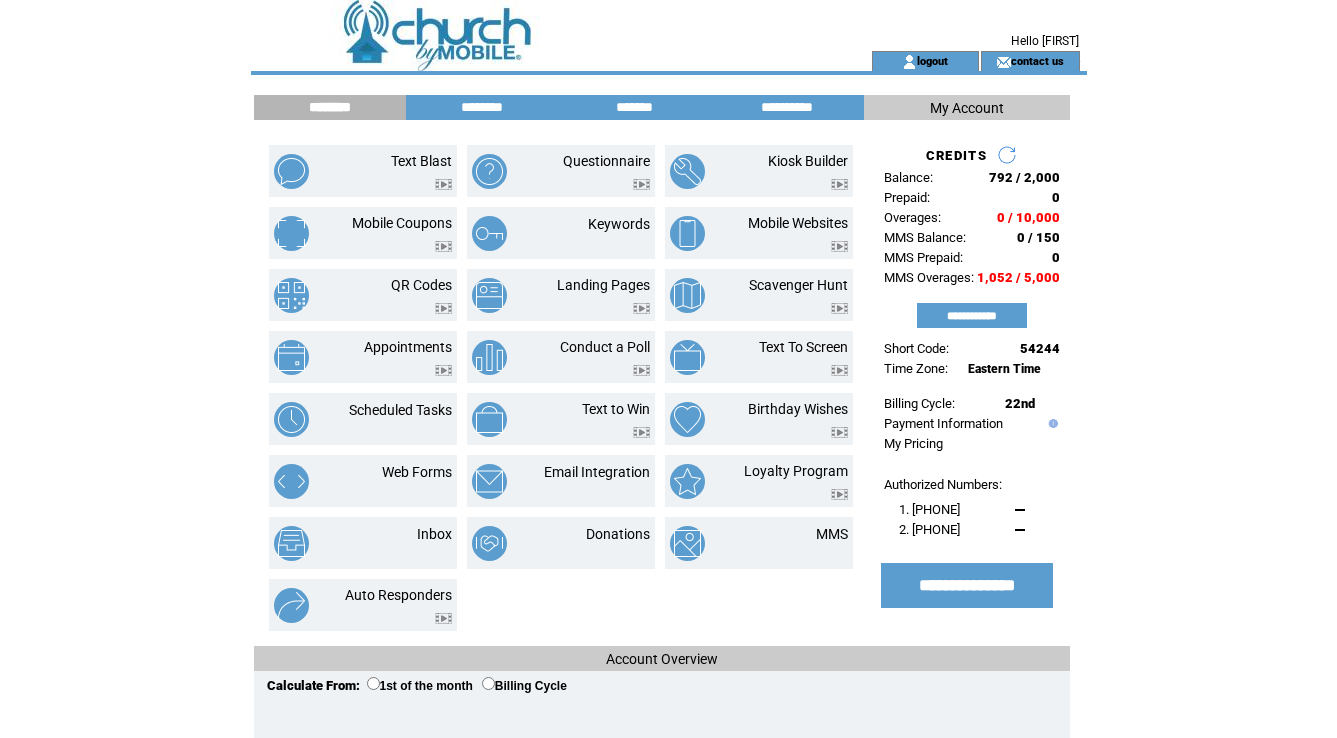 scroll, scrollTop: 0, scrollLeft: 0, axis: both 